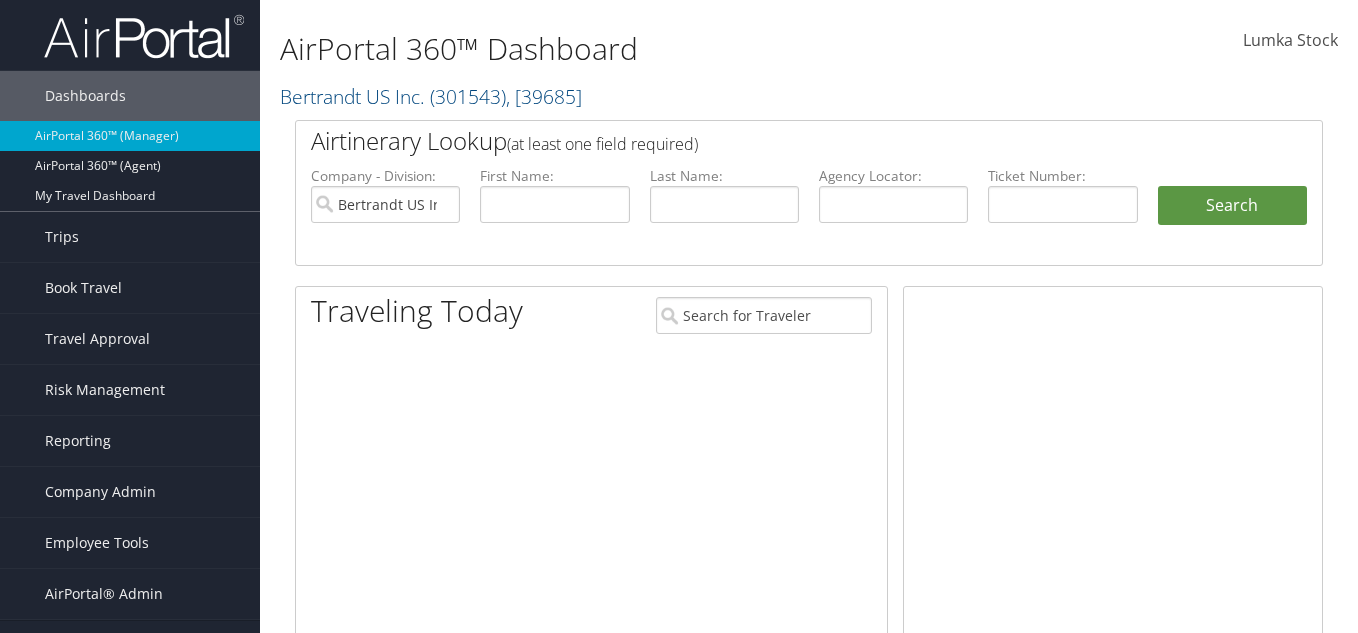 scroll, scrollTop: 0, scrollLeft: 0, axis: both 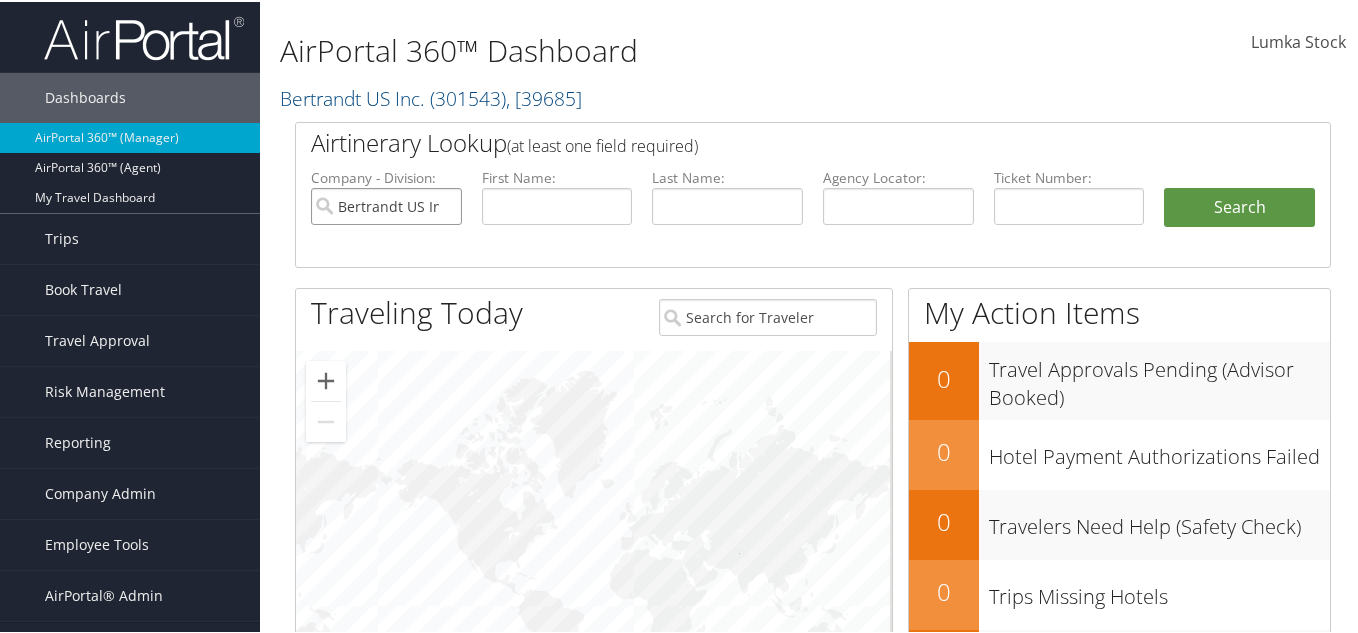 click on "Bertrandt US Inc." at bounding box center (386, 204) 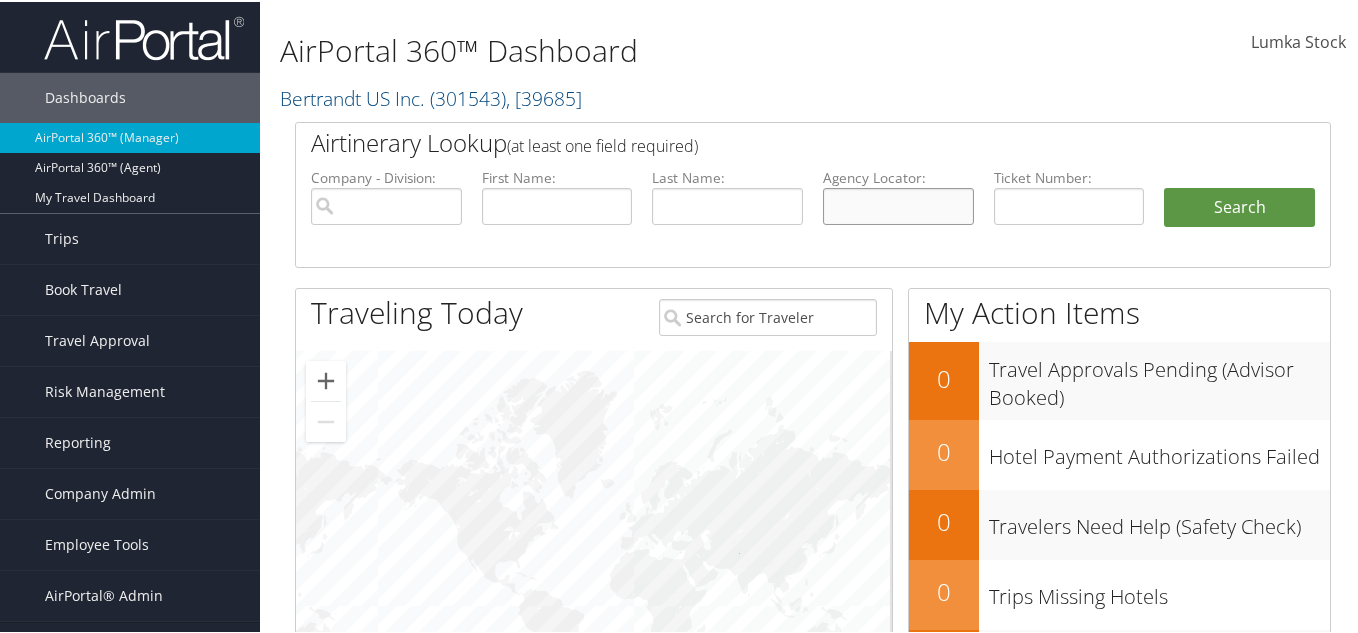 click at bounding box center [898, 204] 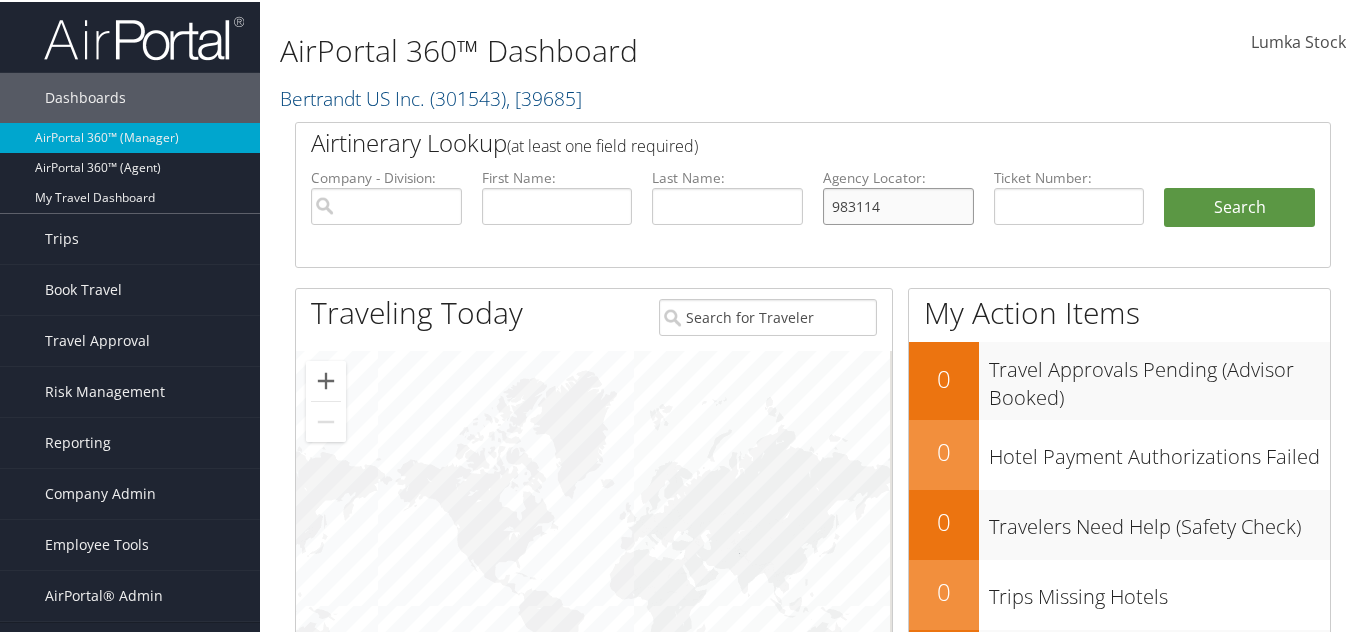 drag, startPoint x: 927, startPoint y: 218, endPoint x: 707, endPoint y: 209, distance: 220.18402 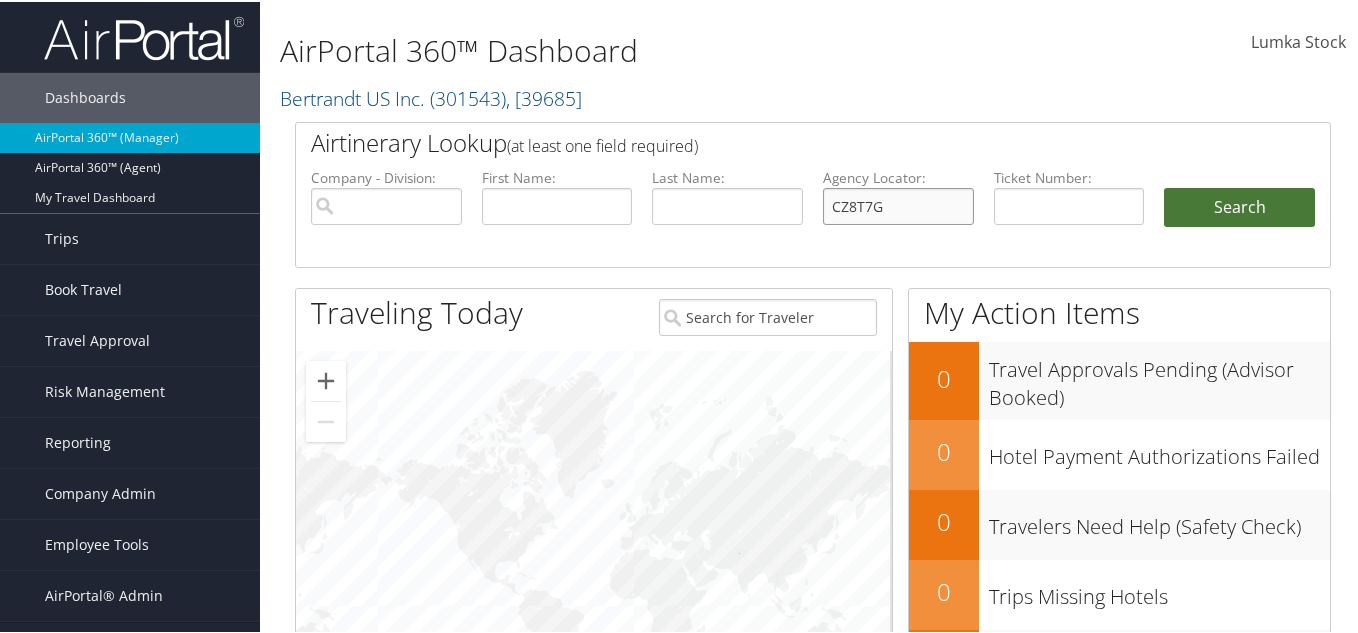 type on "CZ8T7G" 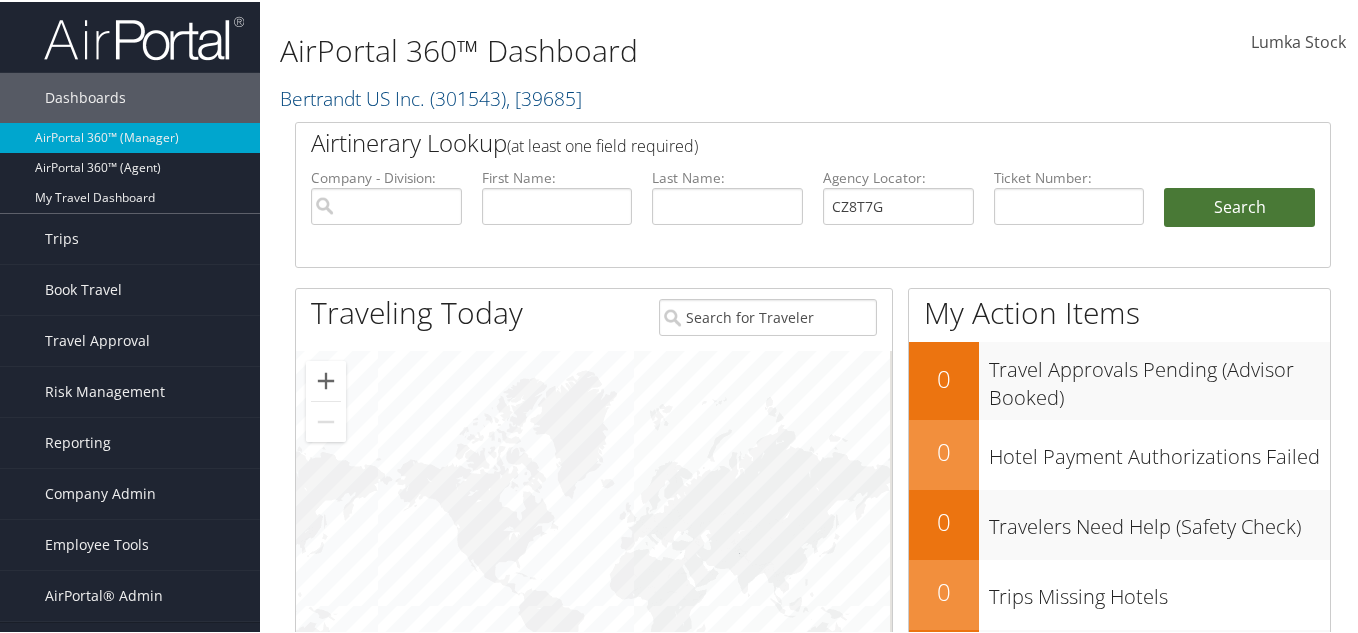 click on "Search" at bounding box center (1239, 206) 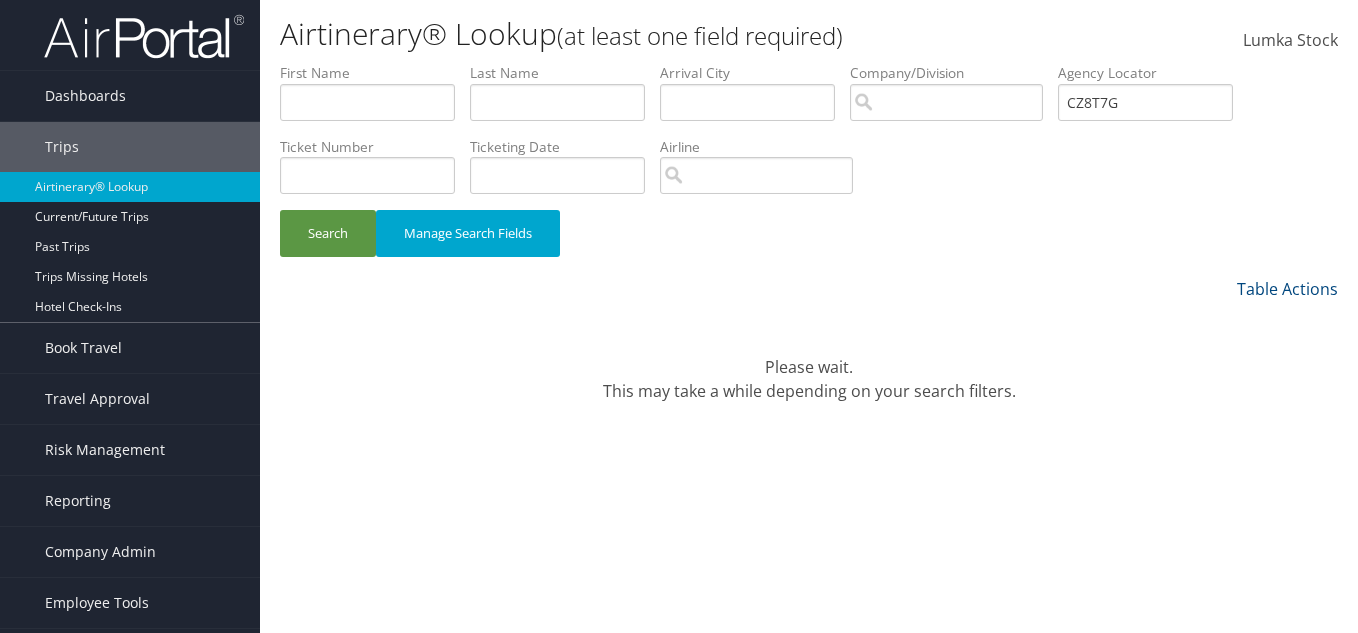 scroll, scrollTop: 0, scrollLeft: 0, axis: both 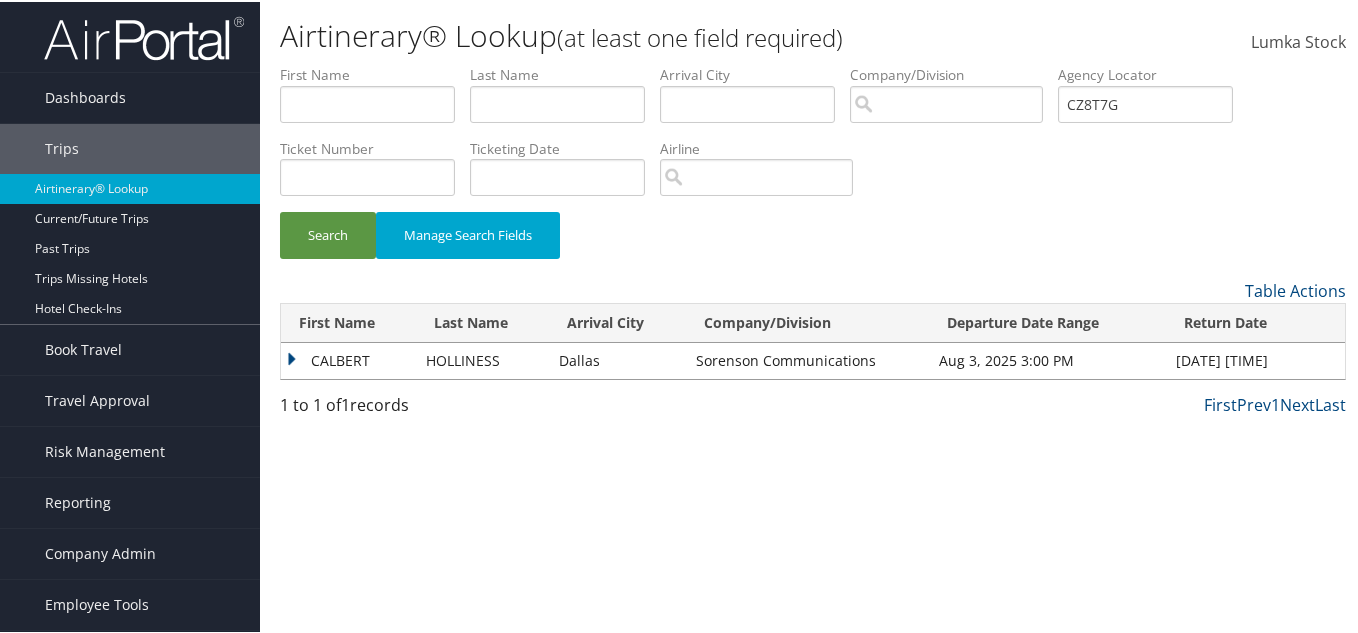 click on "CALBERT" at bounding box center [348, 359] 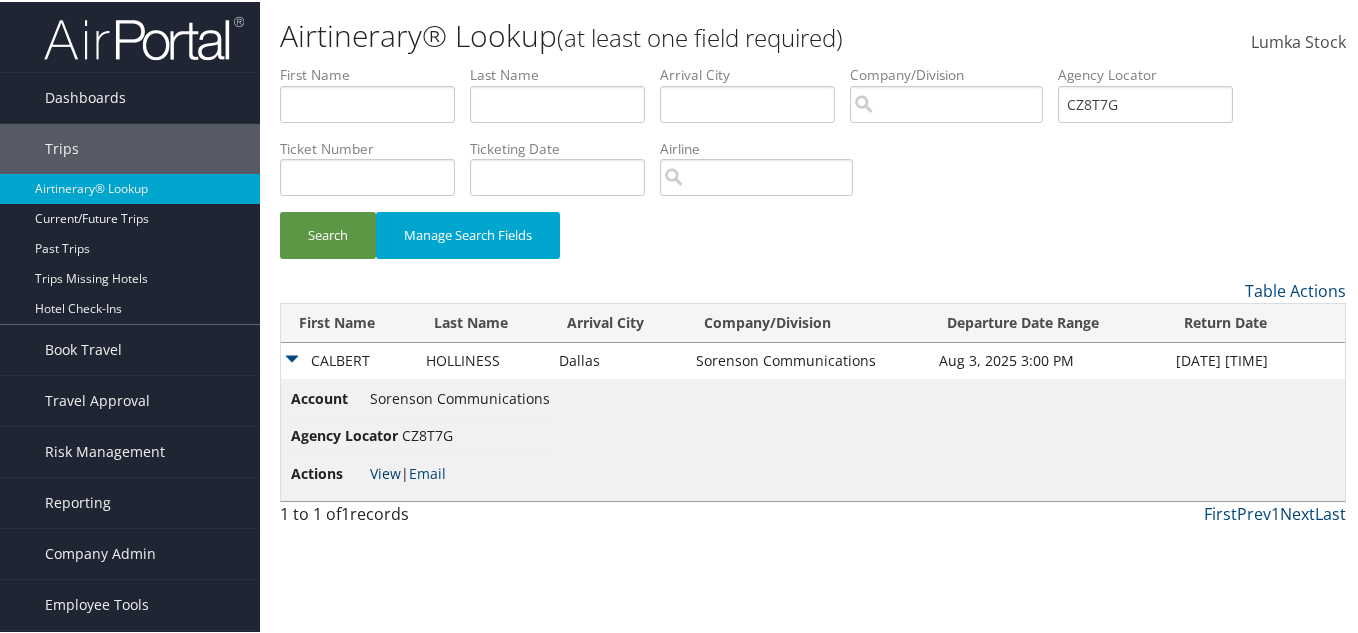 click on "View" at bounding box center (385, 471) 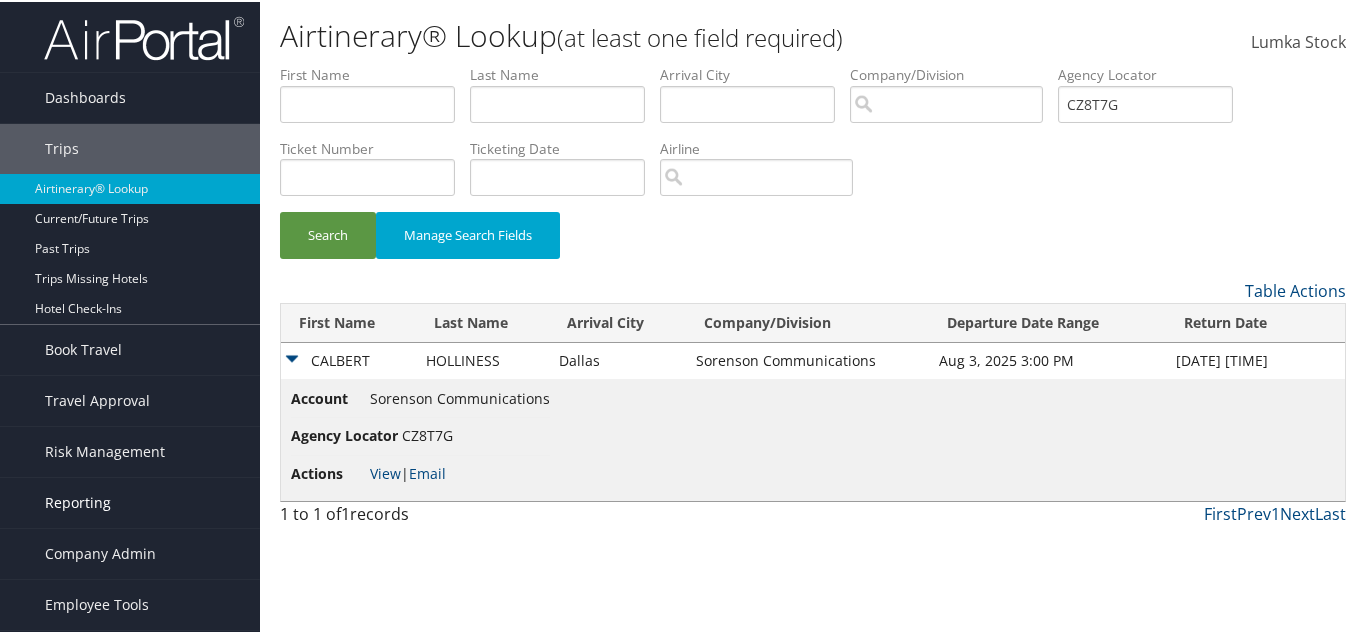 click on "Reporting" at bounding box center (78, 501) 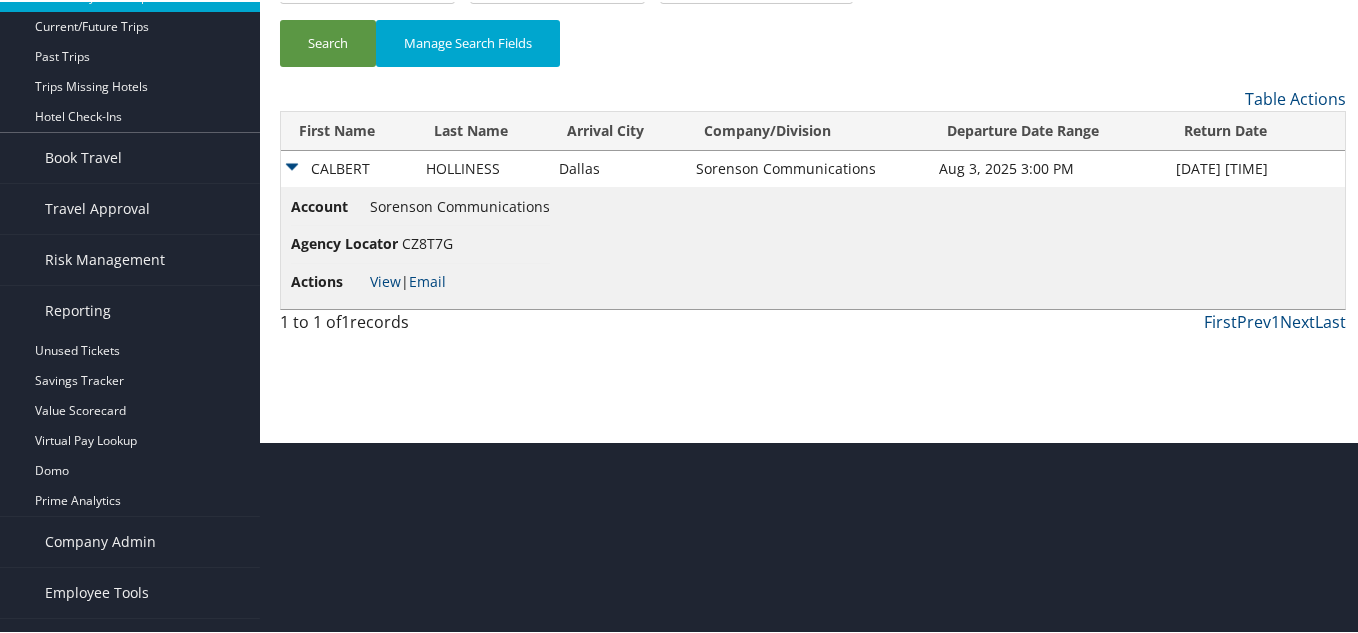 scroll, scrollTop: 200, scrollLeft: 0, axis: vertical 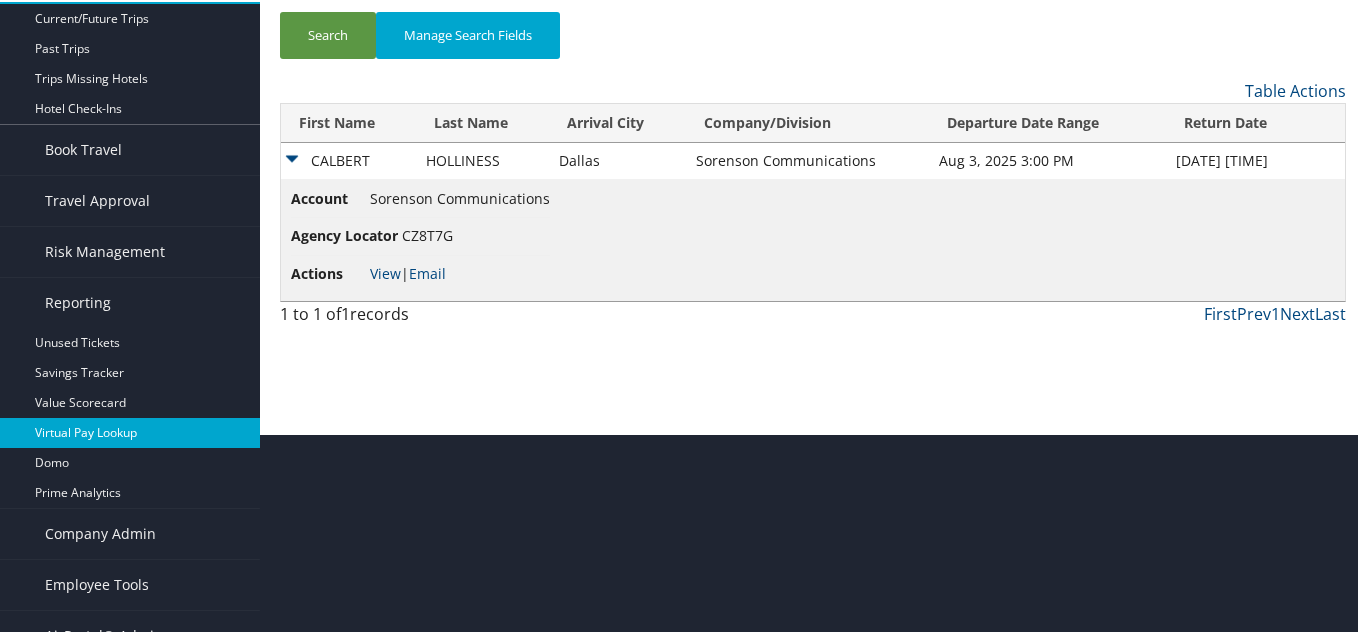 click on "Virtual Pay Lookup" at bounding box center [130, 431] 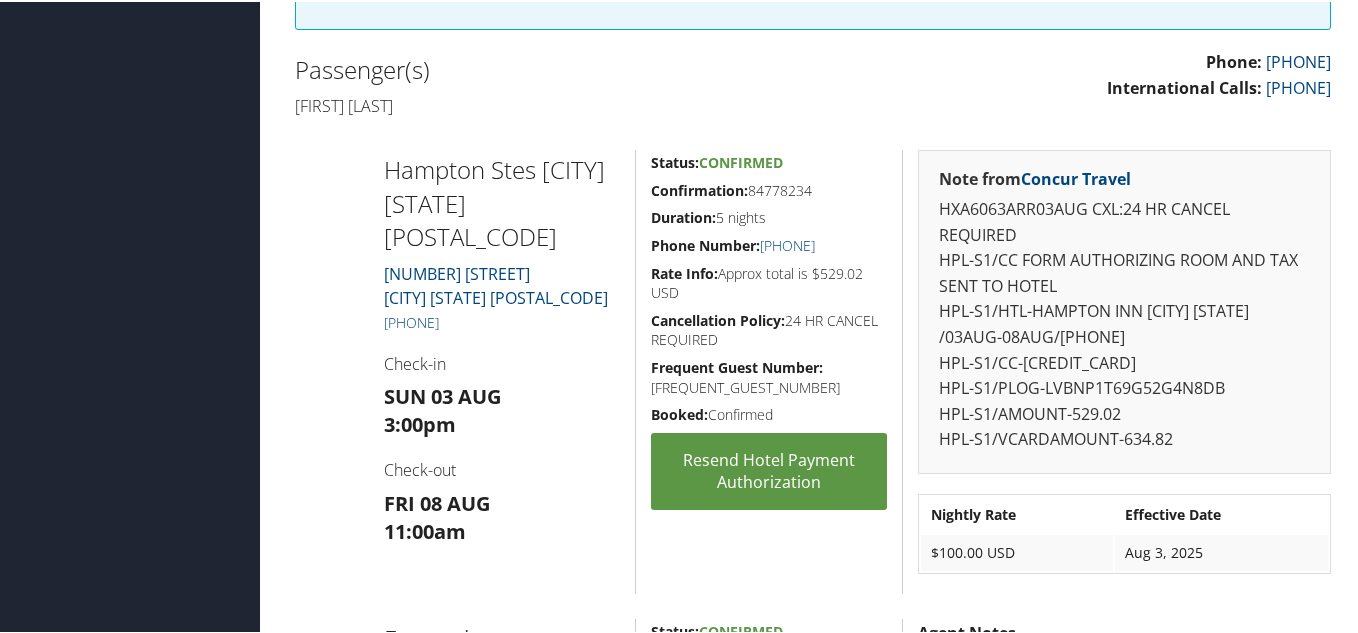 scroll, scrollTop: 551, scrollLeft: 0, axis: vertical 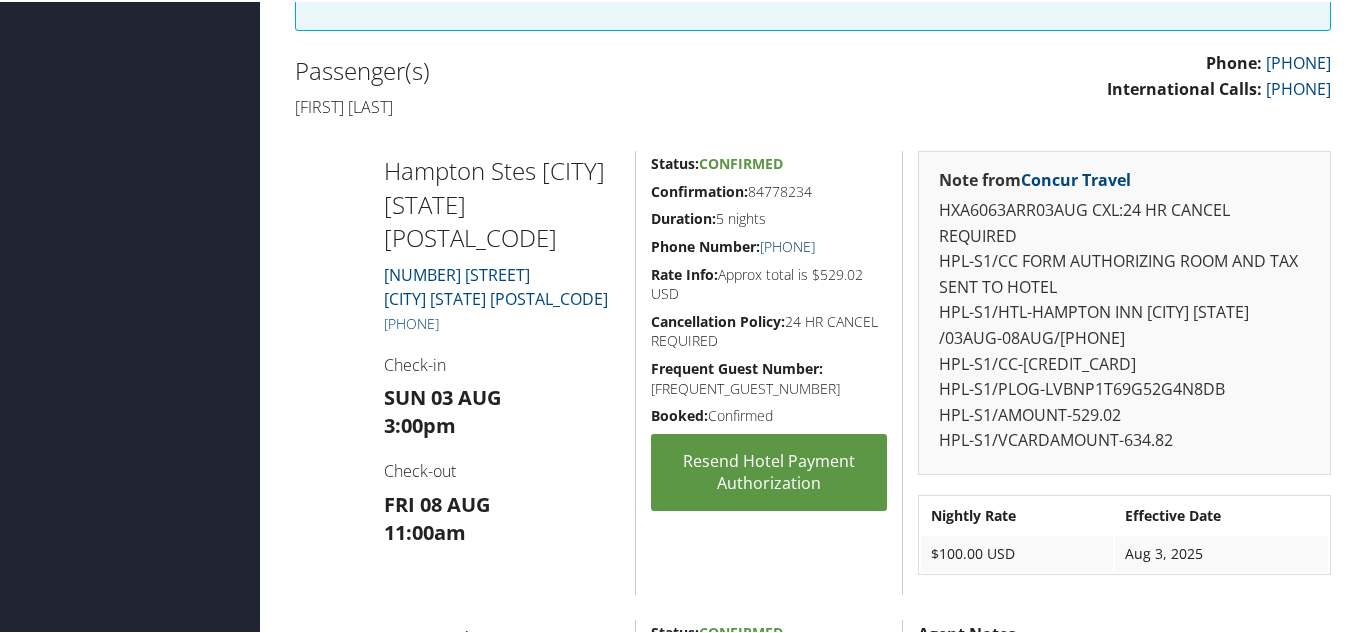 drag, startPoint x: 886, startPoint y: 243, endPoint x: 781, endPoint y: 250, distance: 105.23308 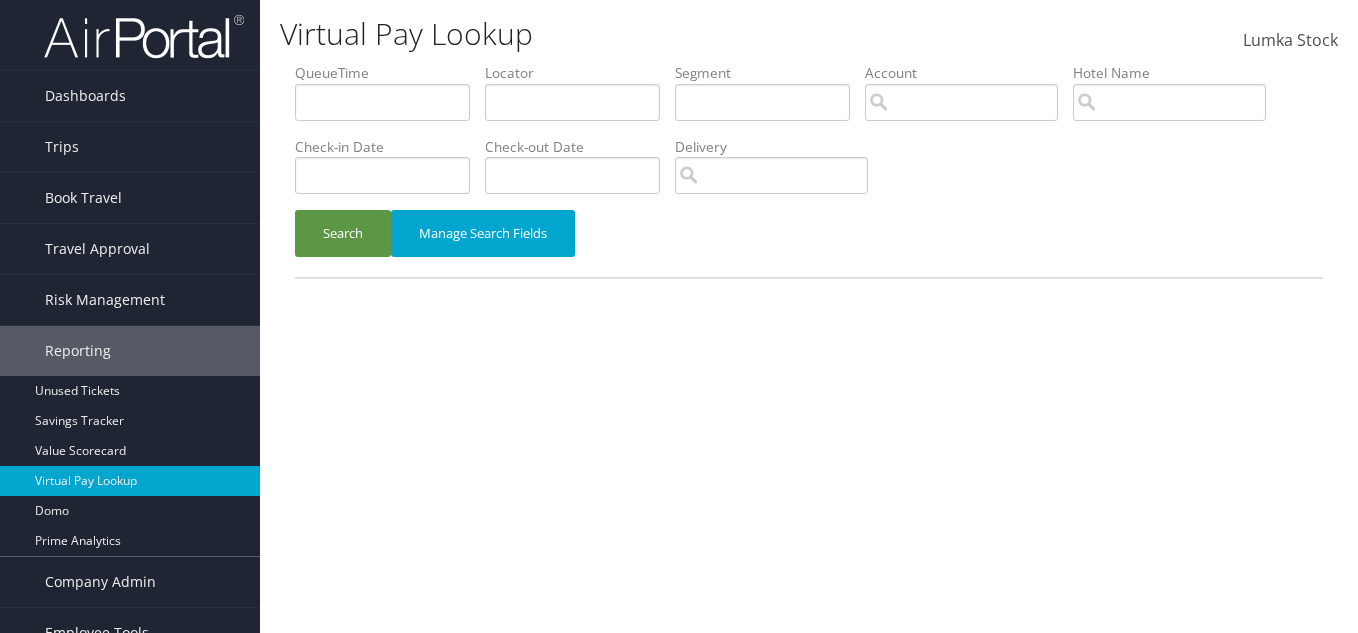 scroll, scrollTop: 0, scrollLeft: 0, axis: both 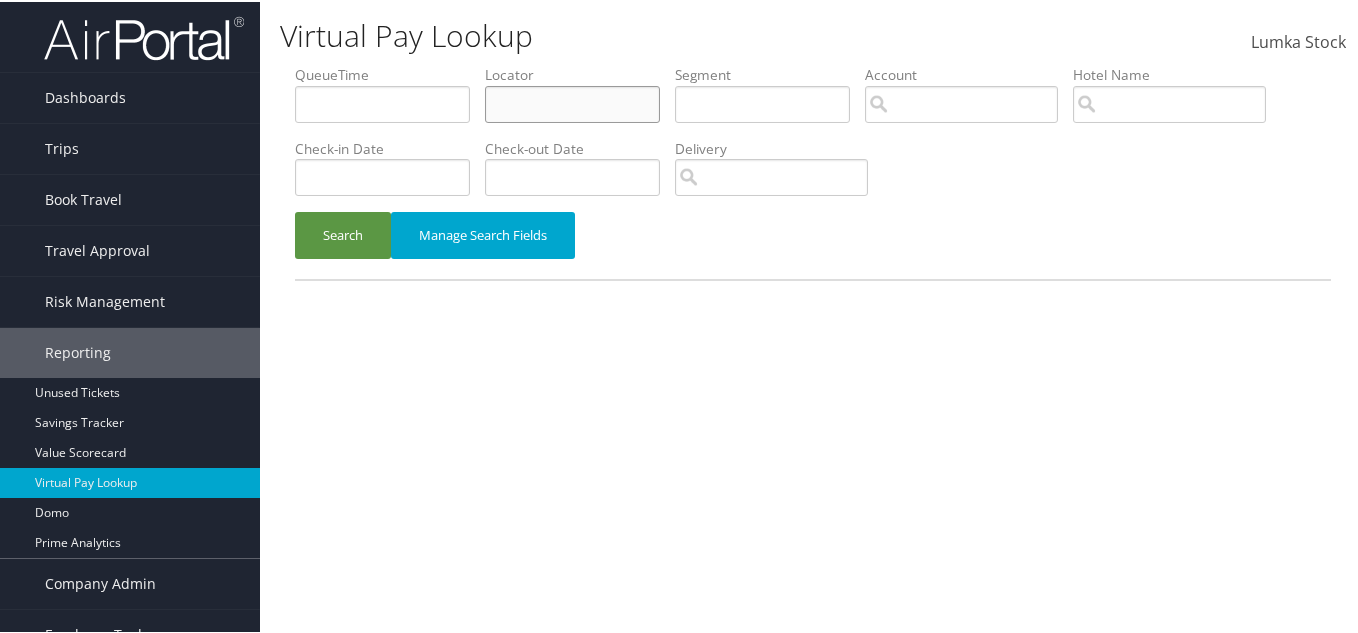click at bounding box center [572, 102] 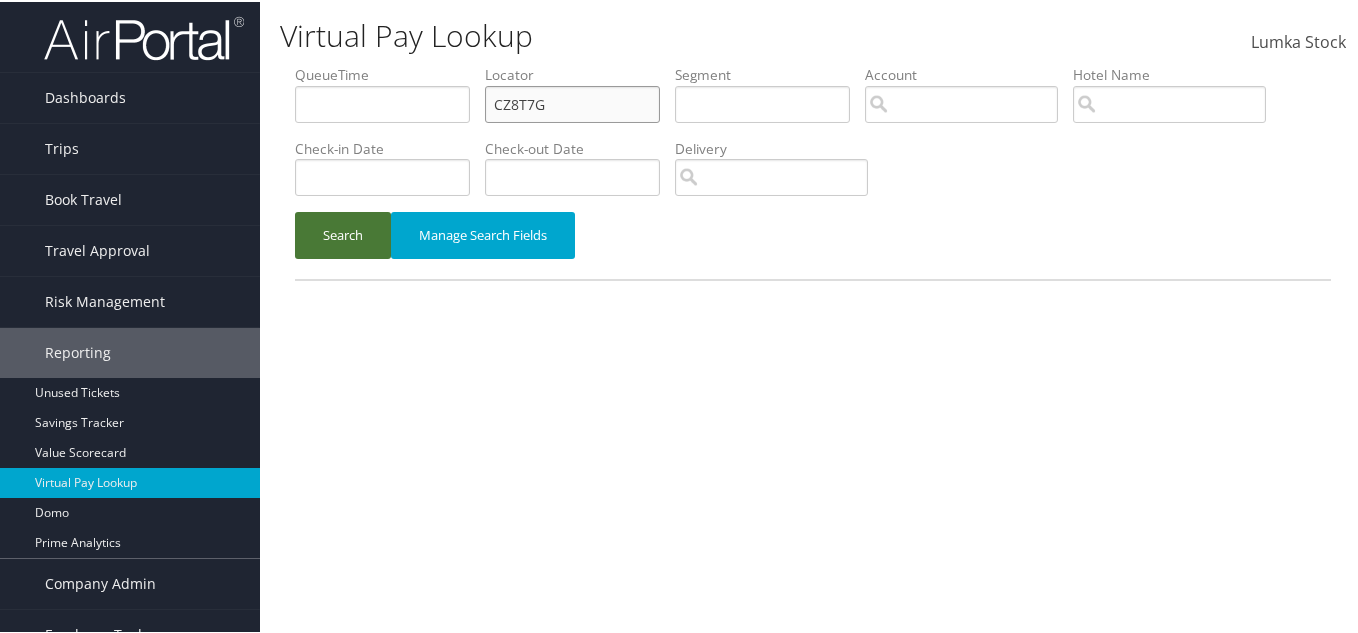 type on "CZ8T7G" 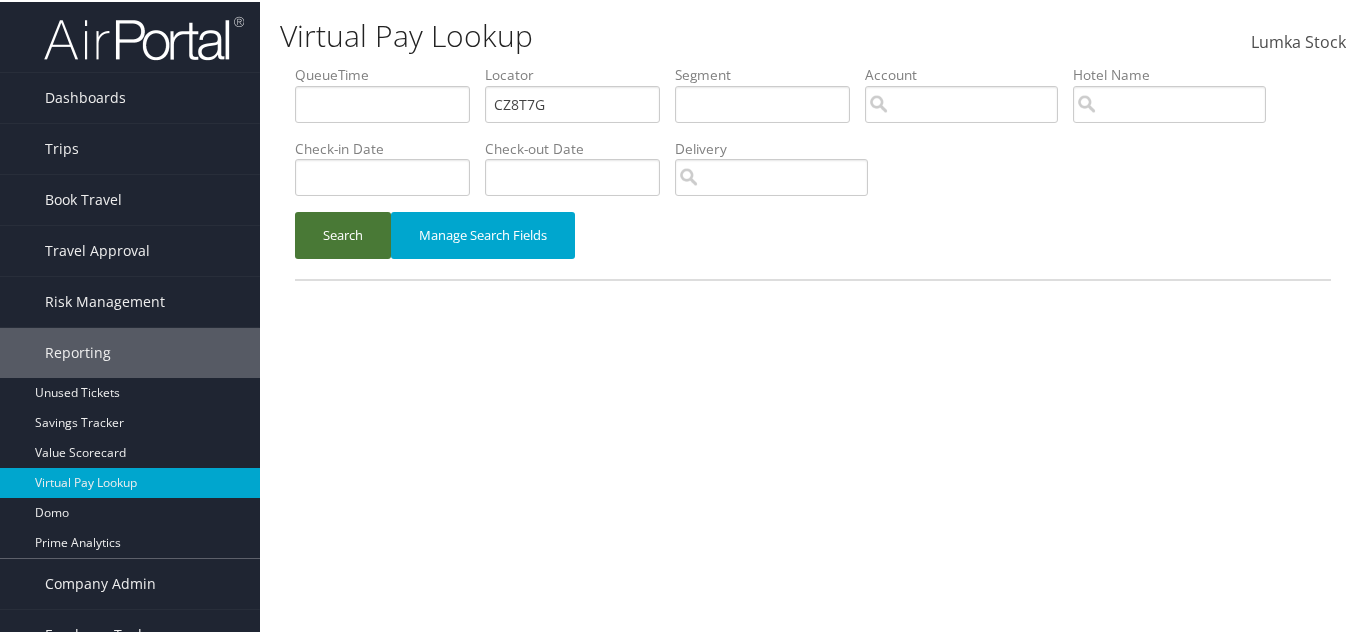 click on "Search" at bounding box center [343, 233] 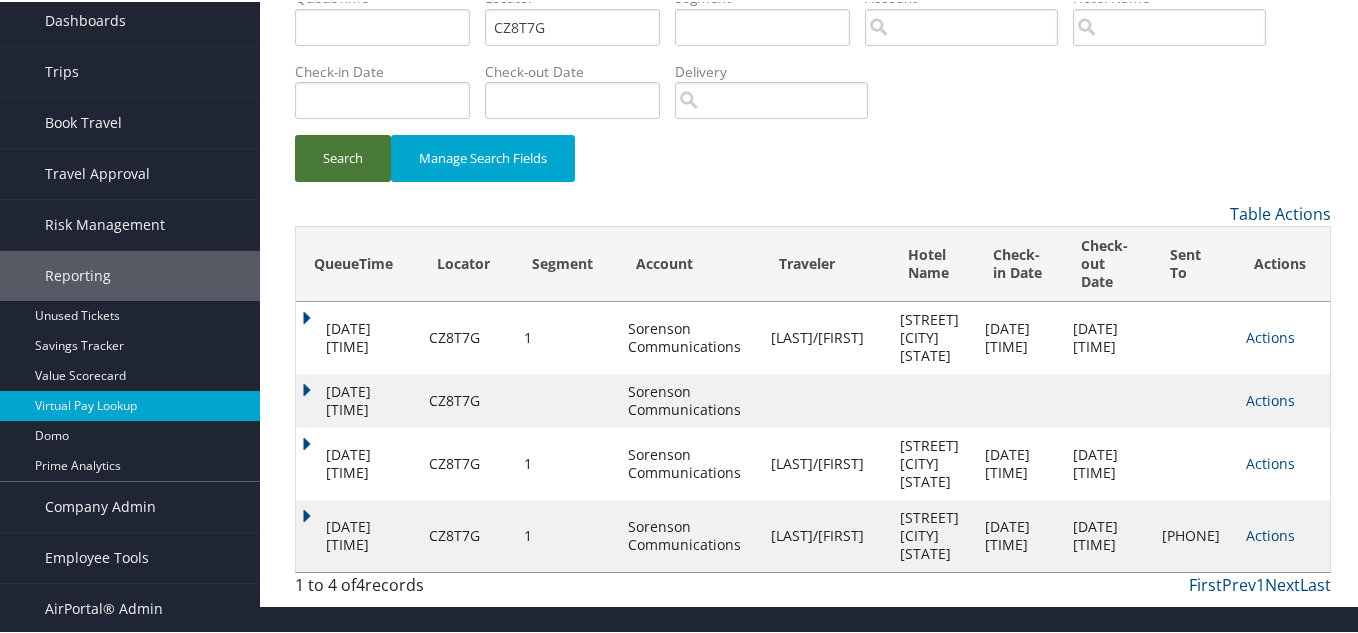 scroll, scrollTop: 157, scrollLeft: 0, axis: vertical 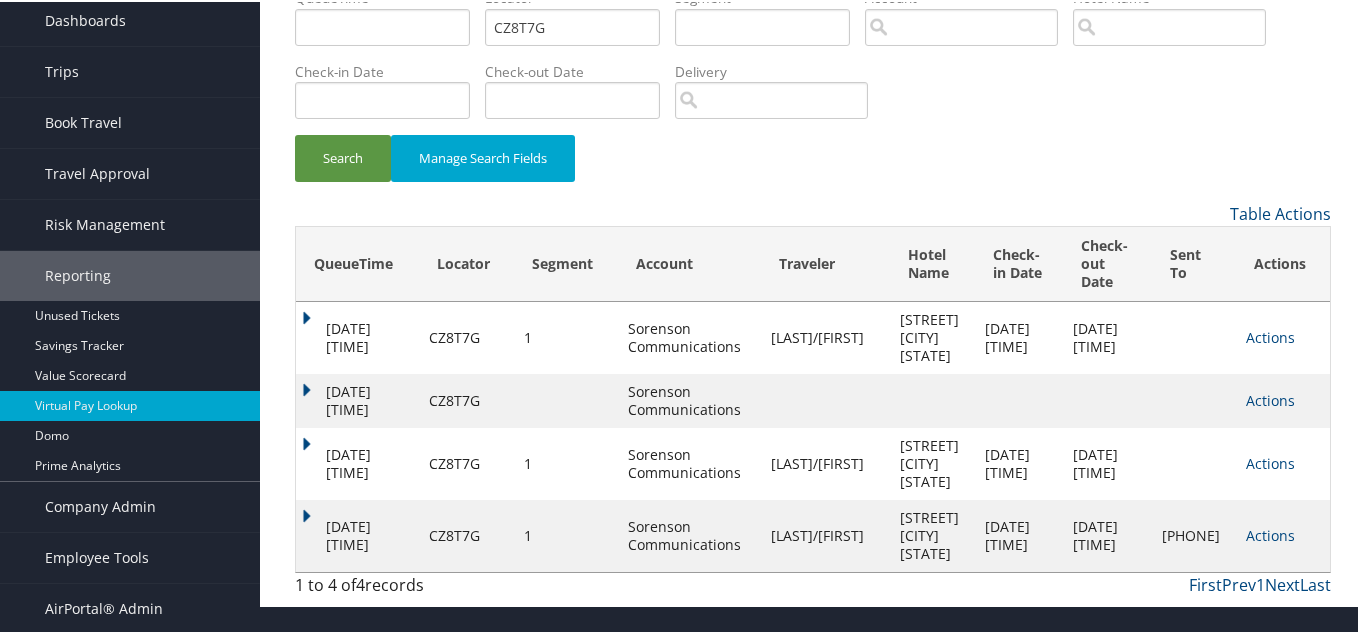 click on "[DATE] [TIME]" at bounding box center [357, 534] 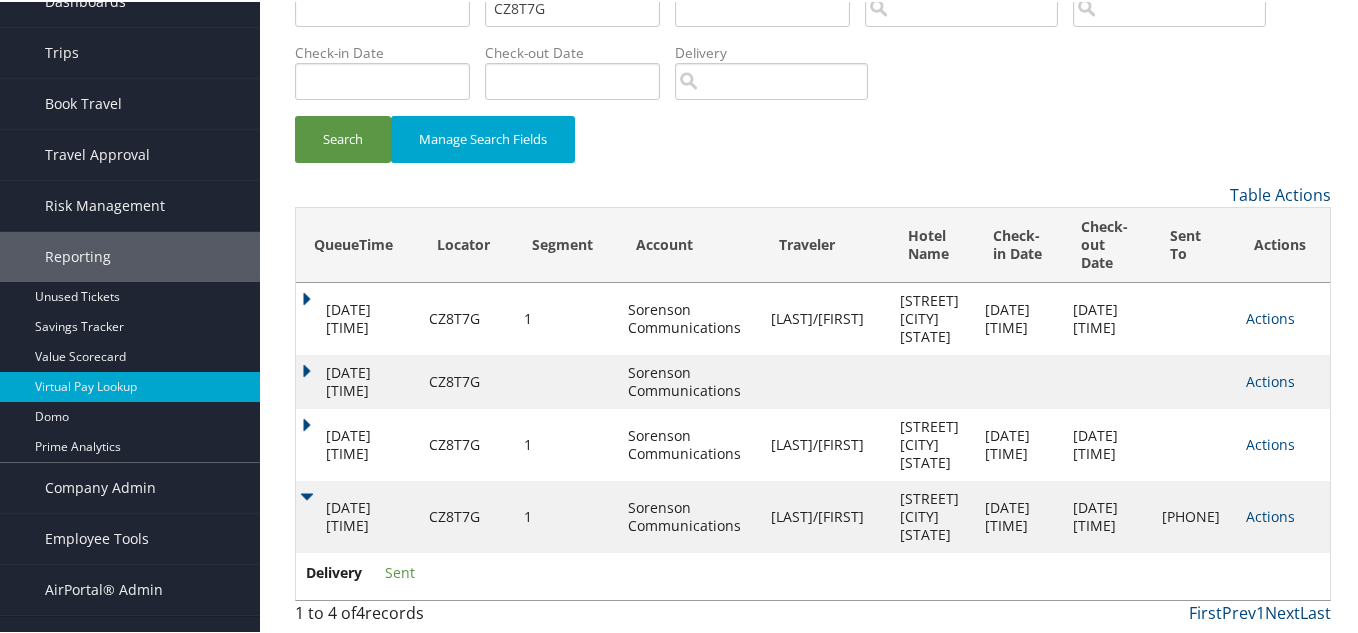 scroll, scrollTop: 204, scrollLeft: 0, axis: vertical 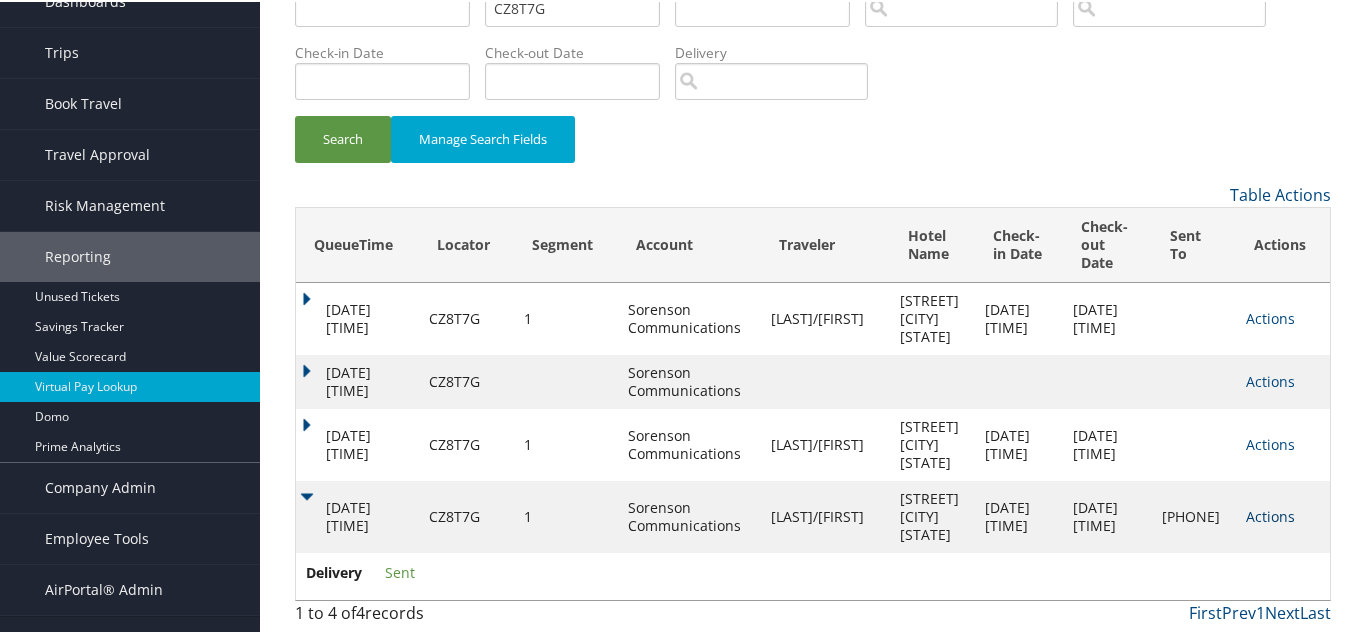 click on "Actions" at bounding box center (1270, 514) 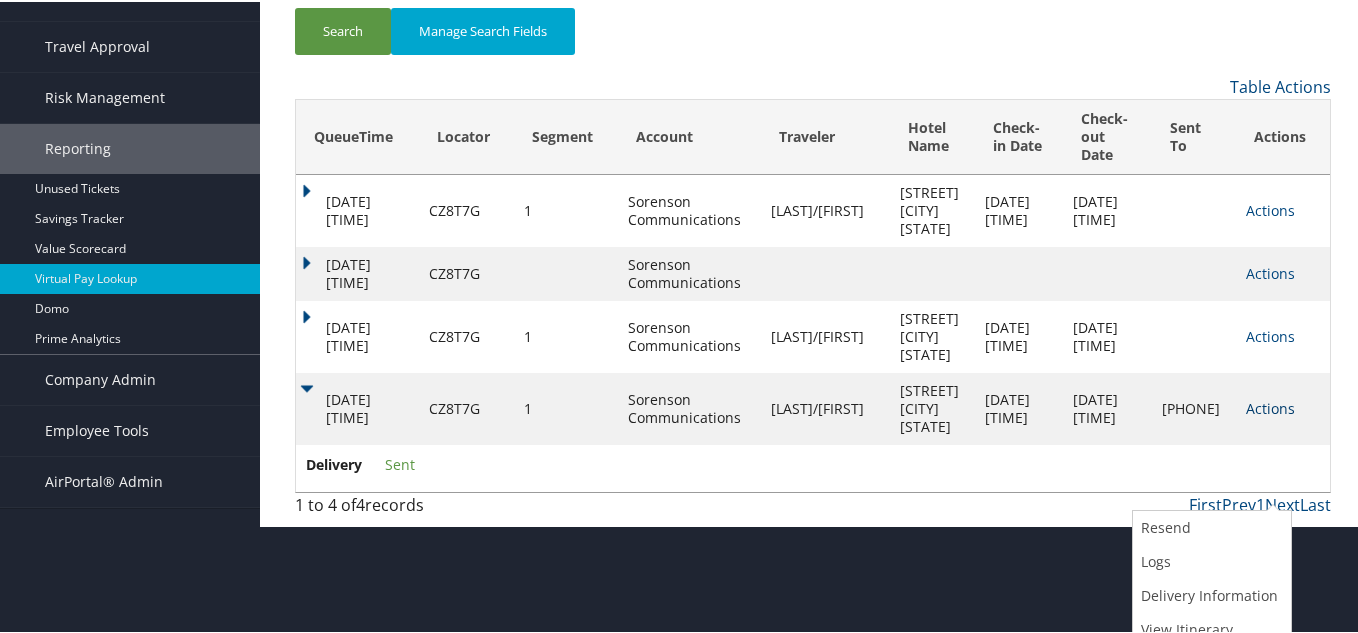 scroll, scrollTop: 217, scrollLeft: 0, axis: vertical 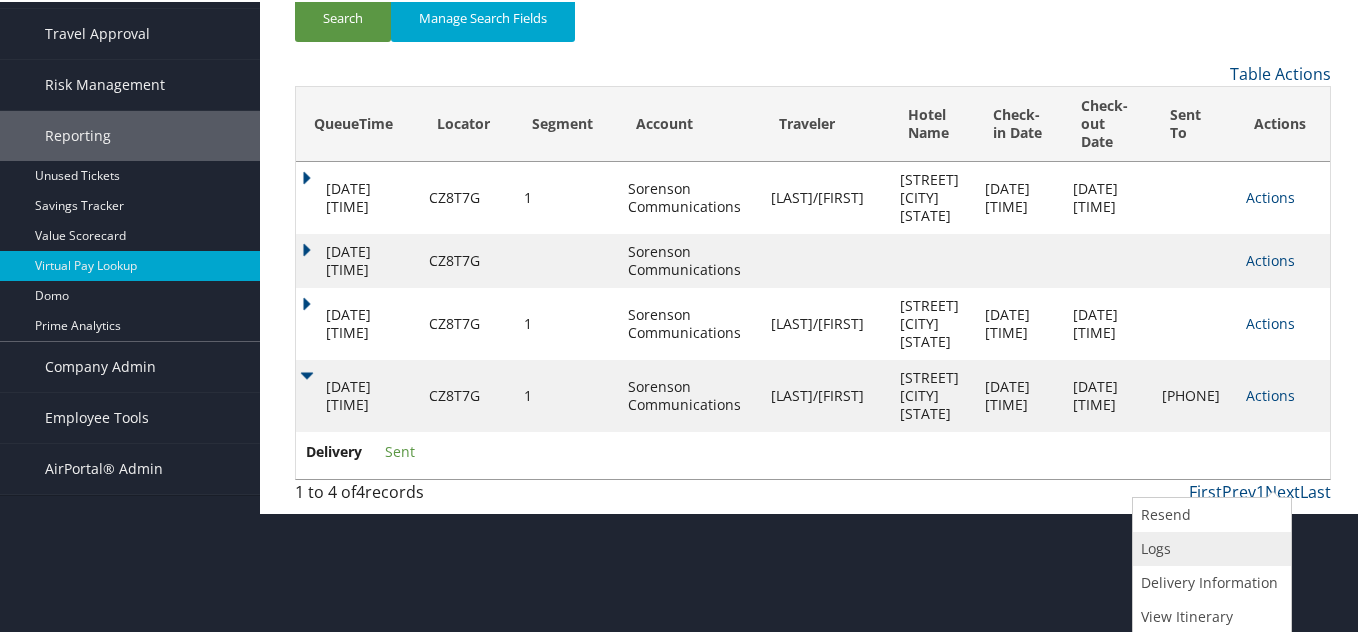 click on "Logs" at bounding box center [1209, 547] 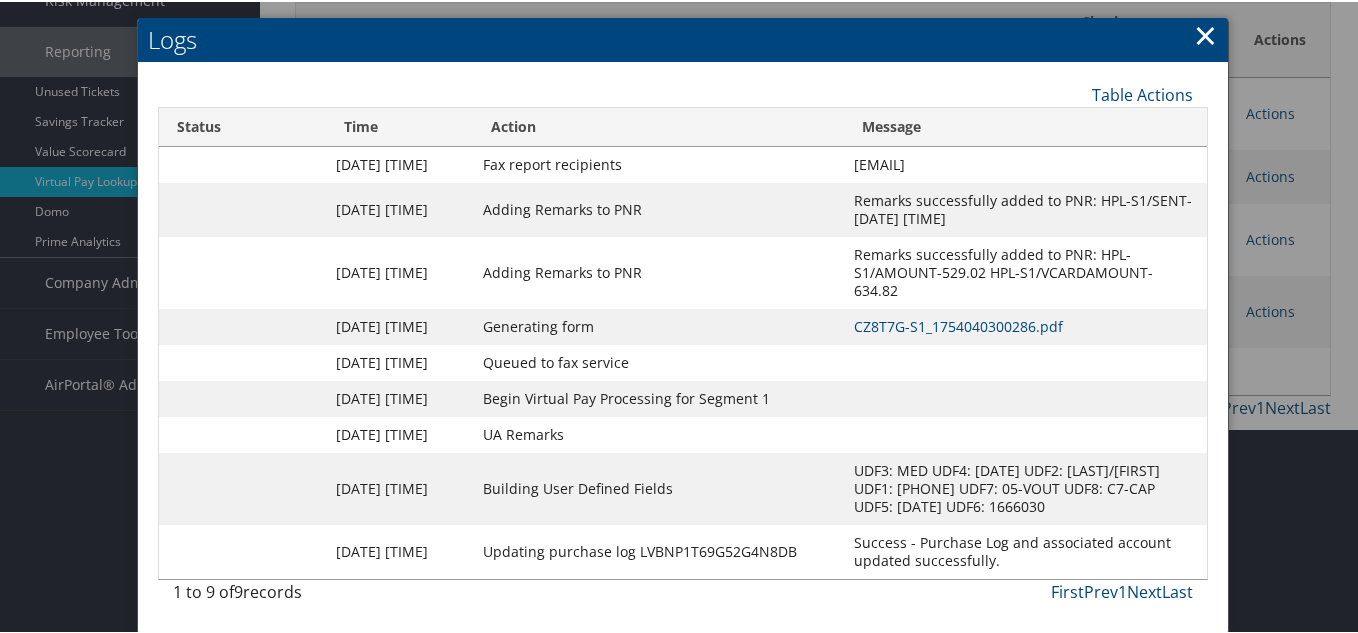 scroll, scrollTop: 373, scrollLeft: 0, axis: vertical 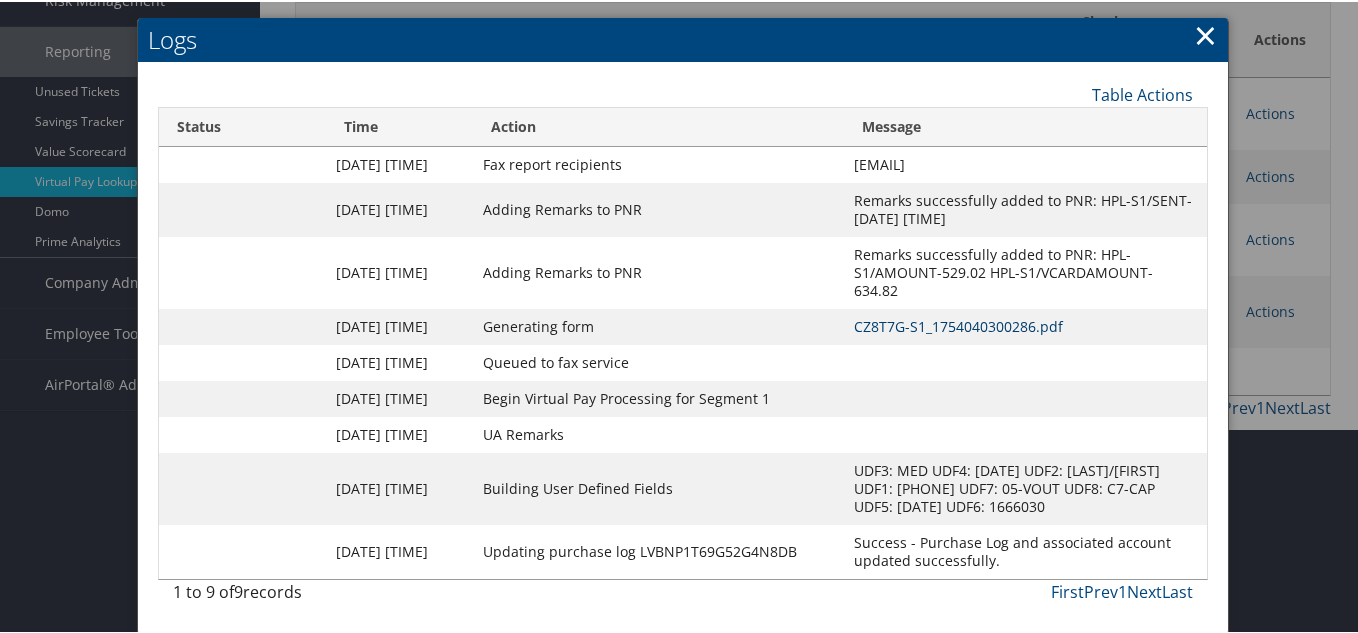 click on "CZ8T7G-S1_1754040300286.pdf" at bounding box center [958, 324] 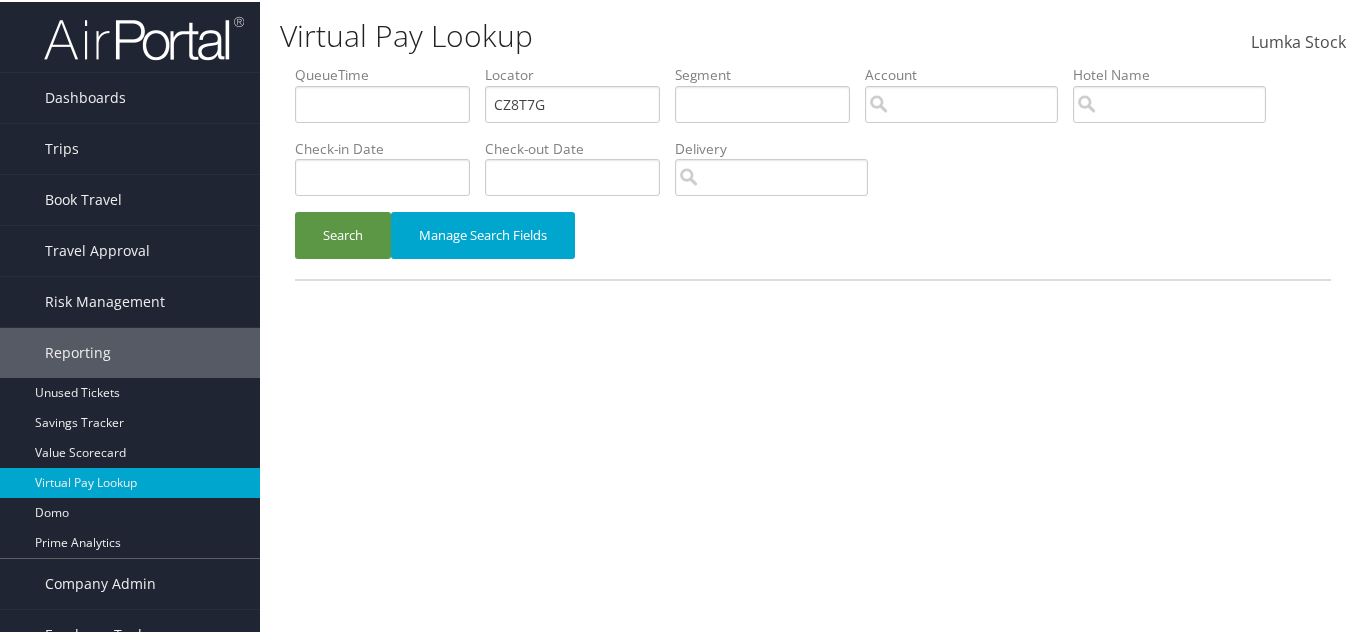 scroll, scrollTop: 77, scrollLeft: 0, axis: vertical 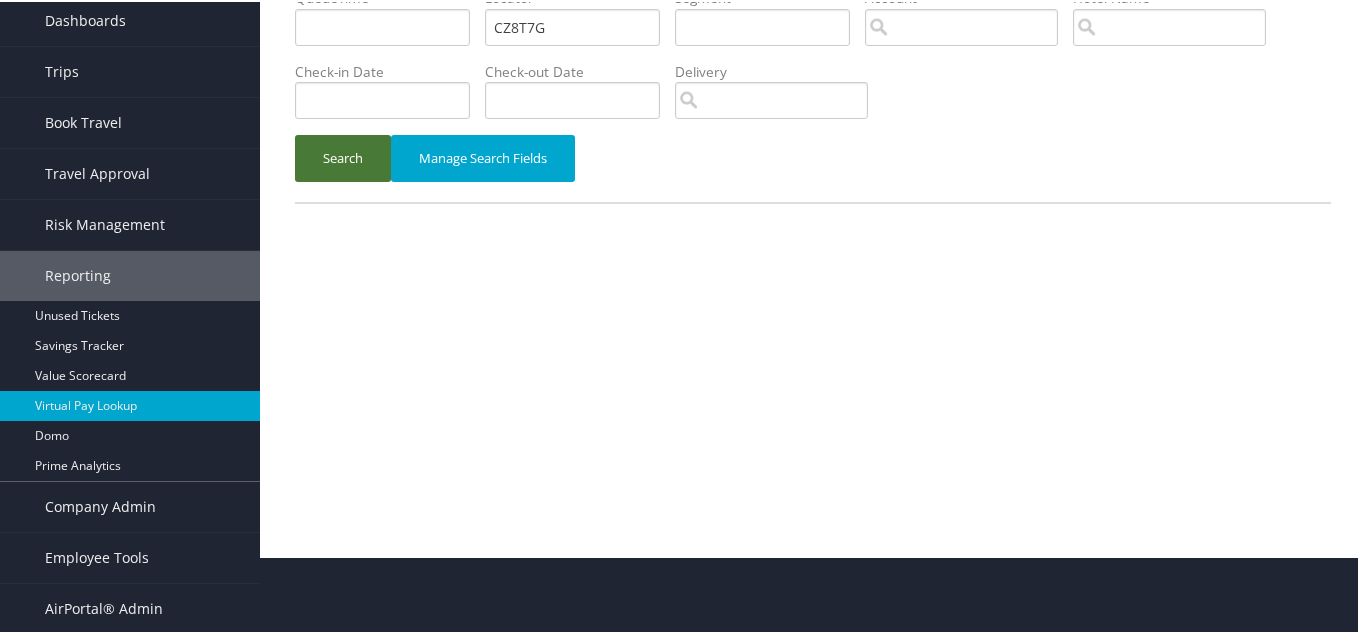 click on "Search" at bounding box center (343, 156) 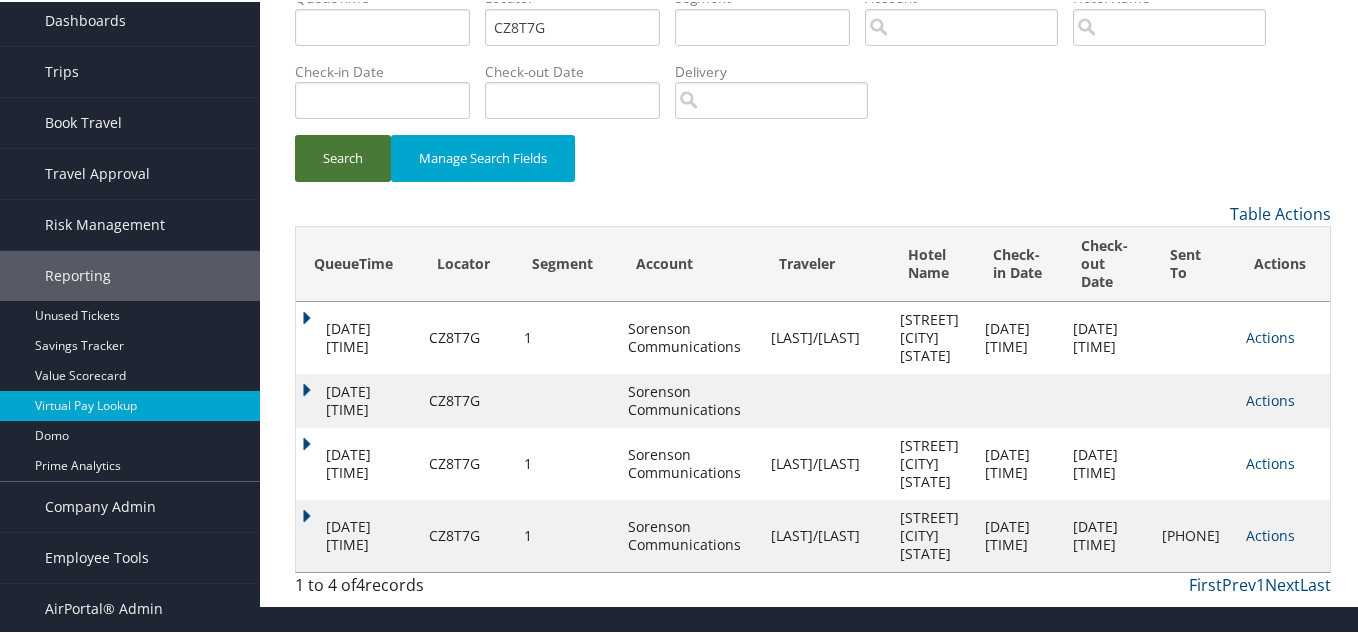 scroll, scrollTop: 157, scrollLeft: 0, axis: vertical 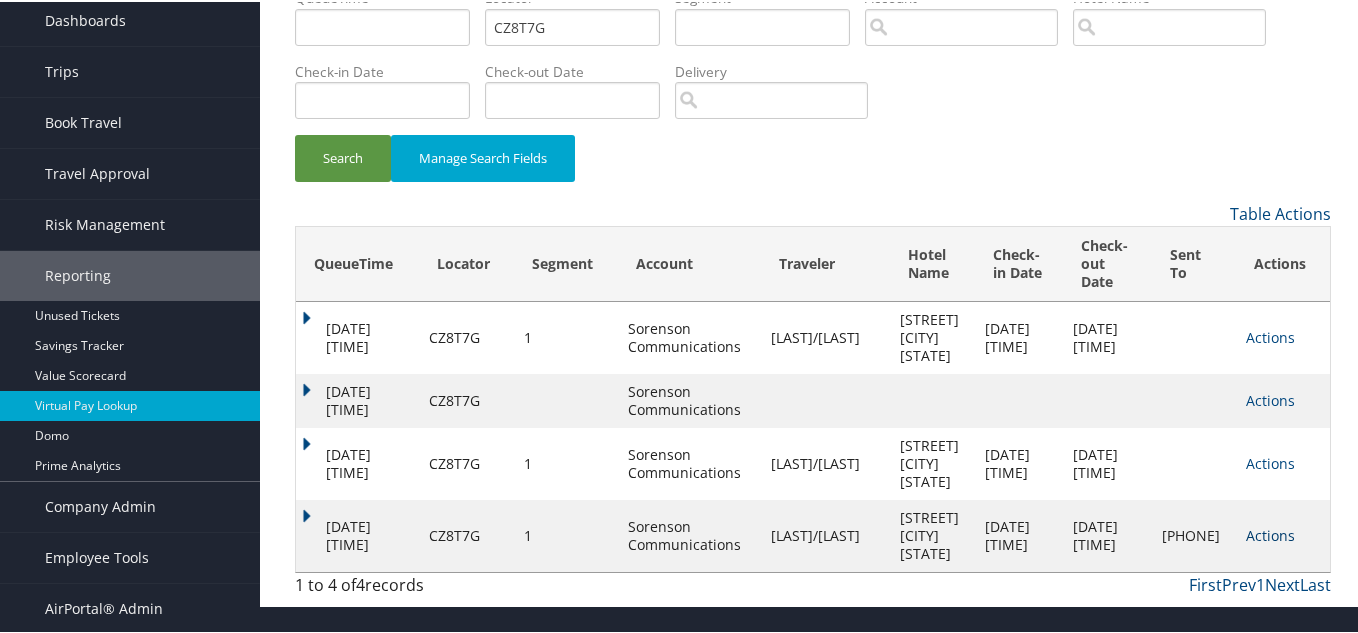 click on "Actions" at bounding box center [1270, 533] 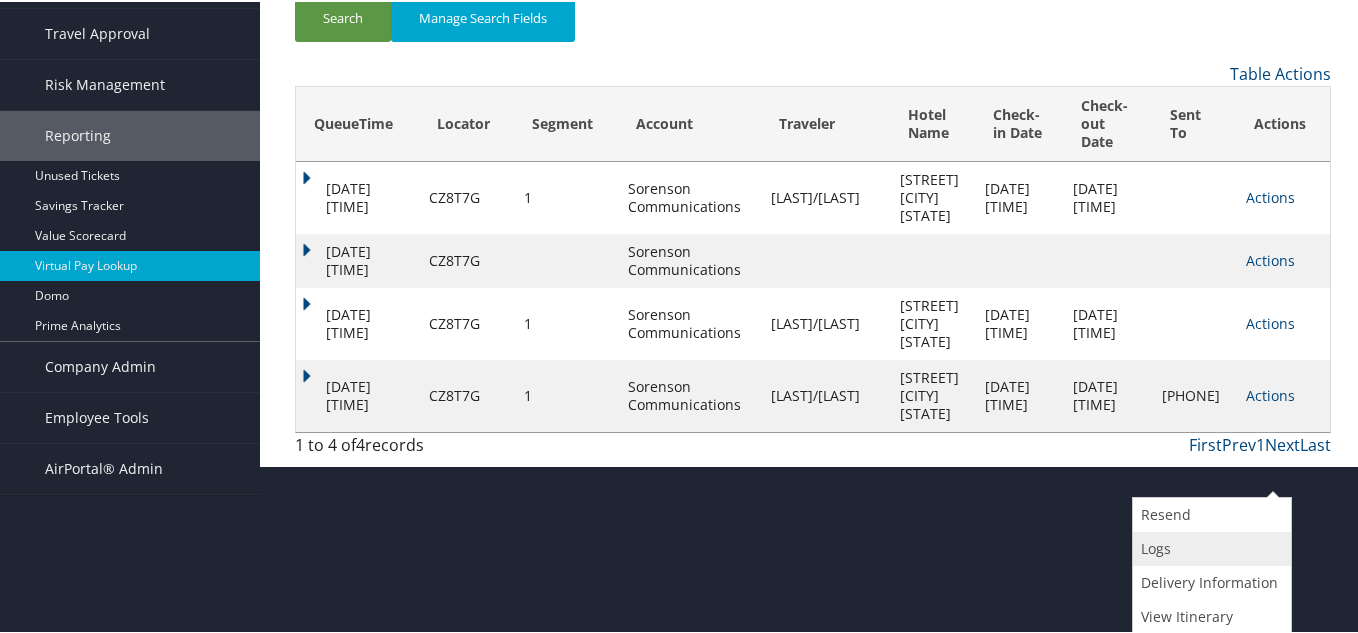 click on "Logs" at bounding box center (1209, 547) 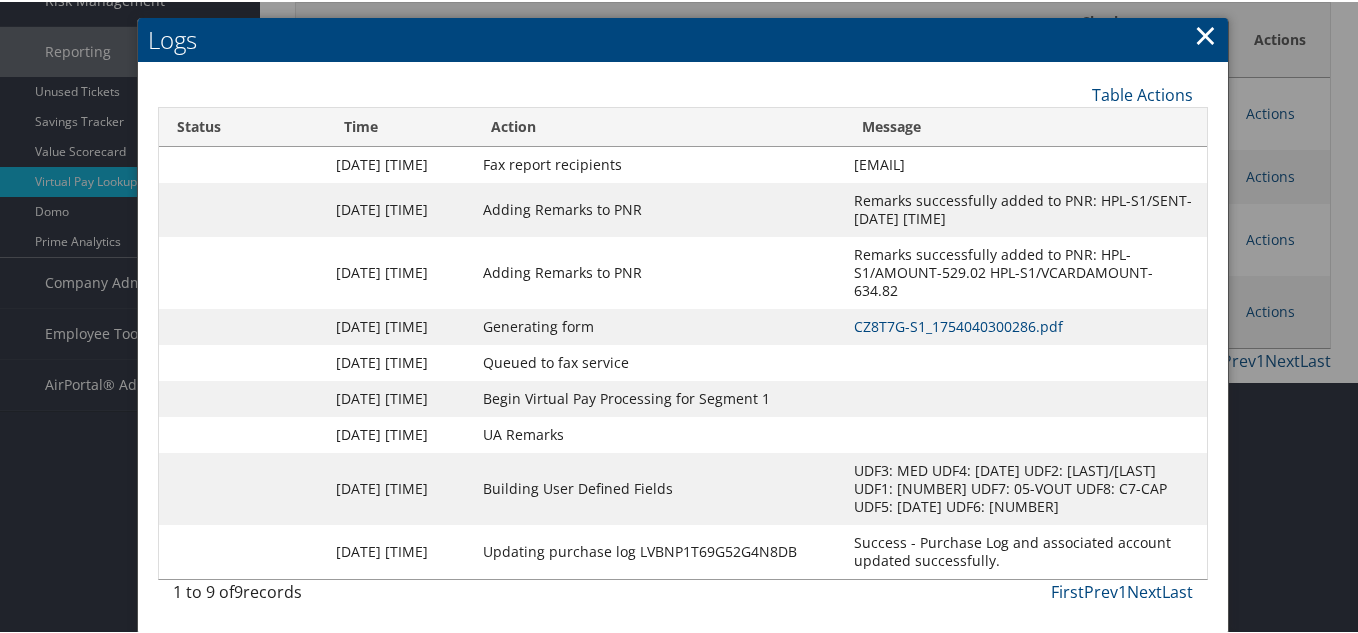 scroll, scrollTop: 373, scrollLeft: 0, axis: vertical 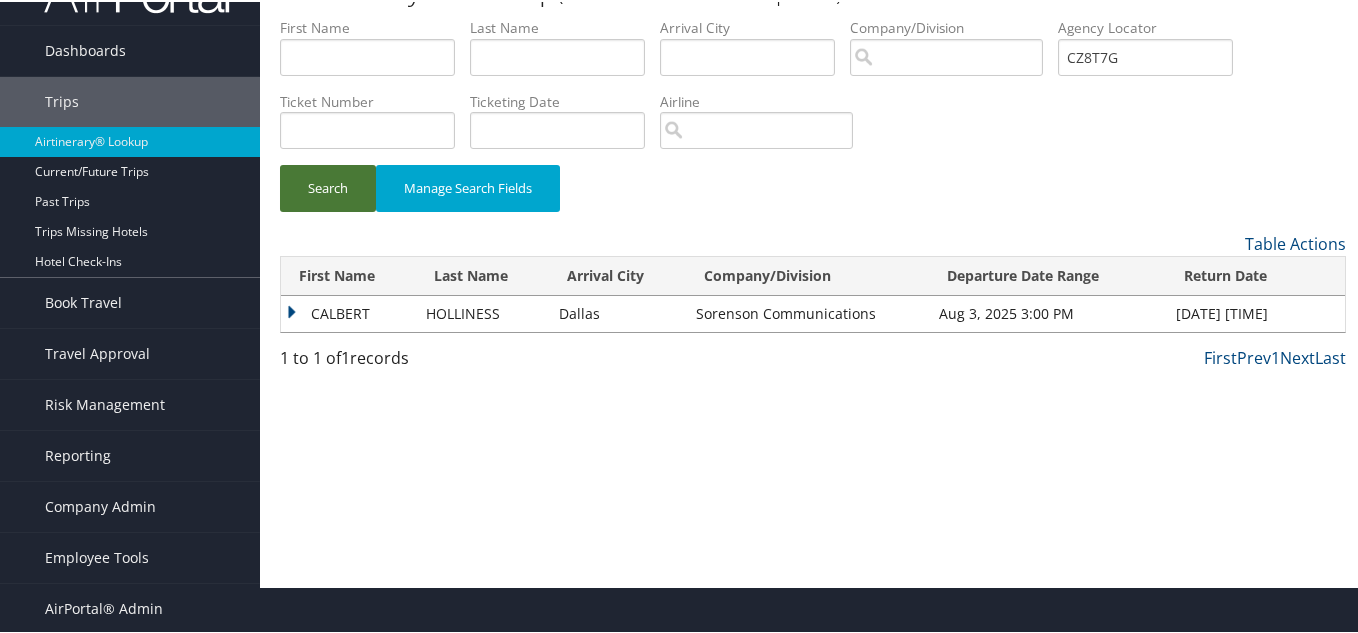 click on "Search" at bounding box center (328, 186) 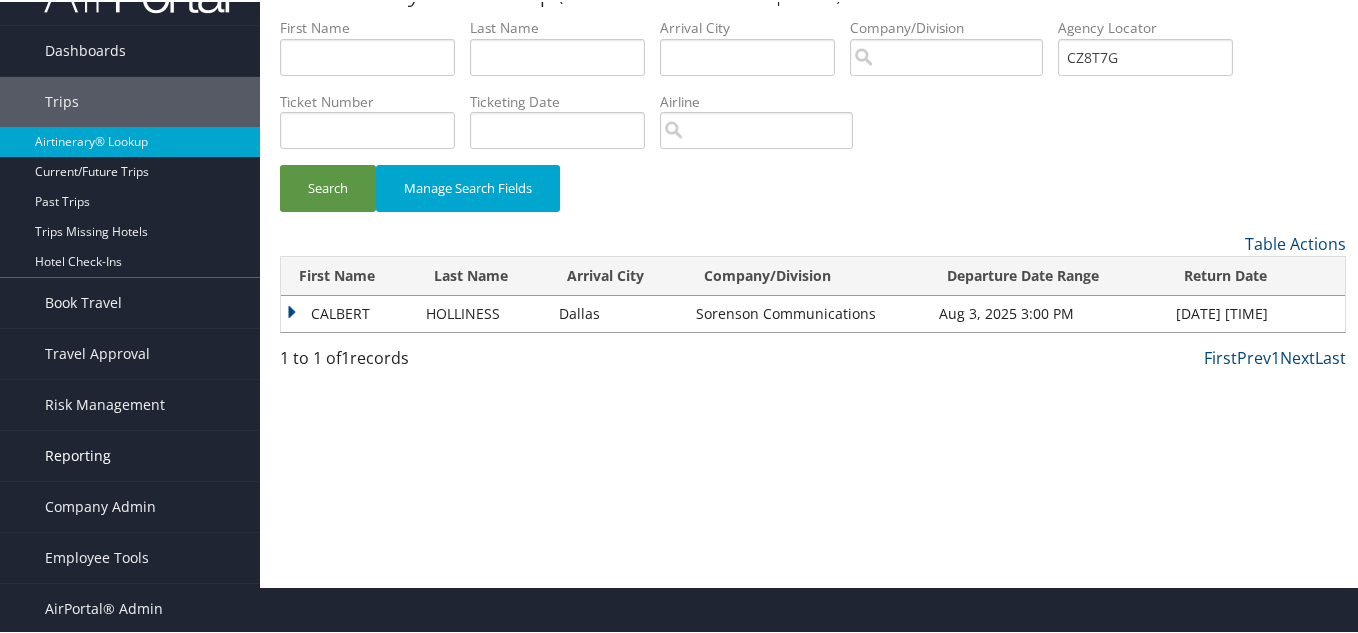 click on "Reporting" at bounding box center (78, 454) 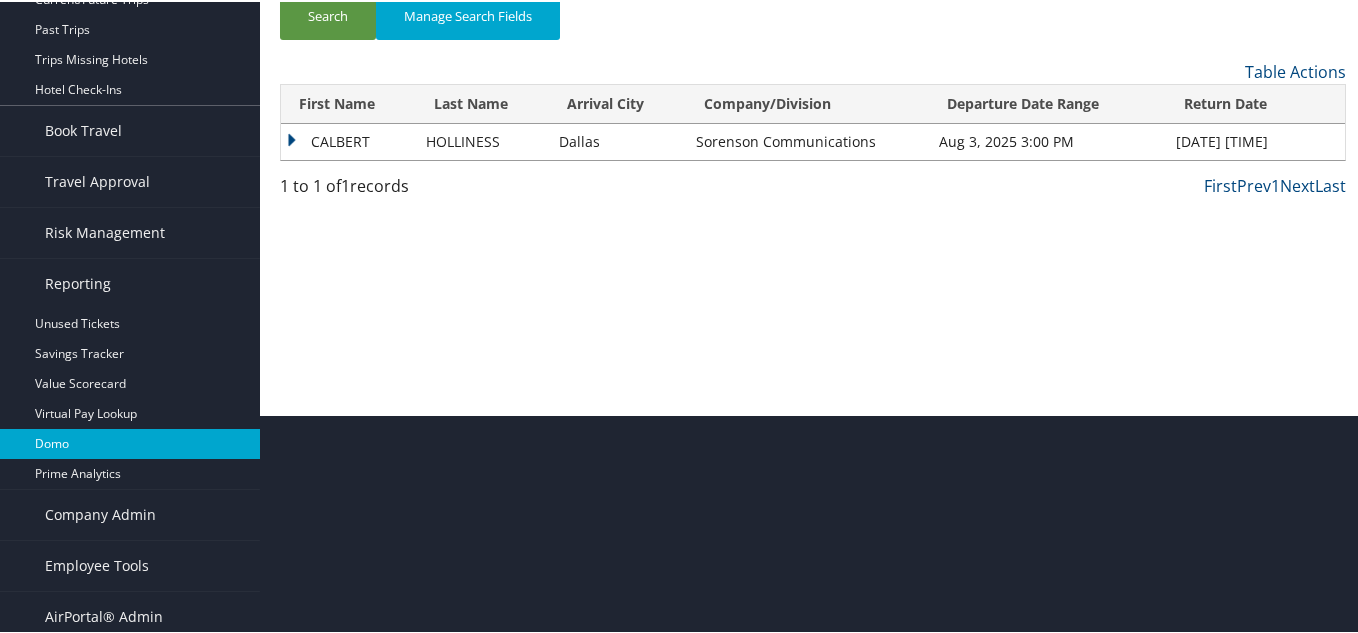scroll, scrollTop: 227, scrollLeft: 0, axis: vertical 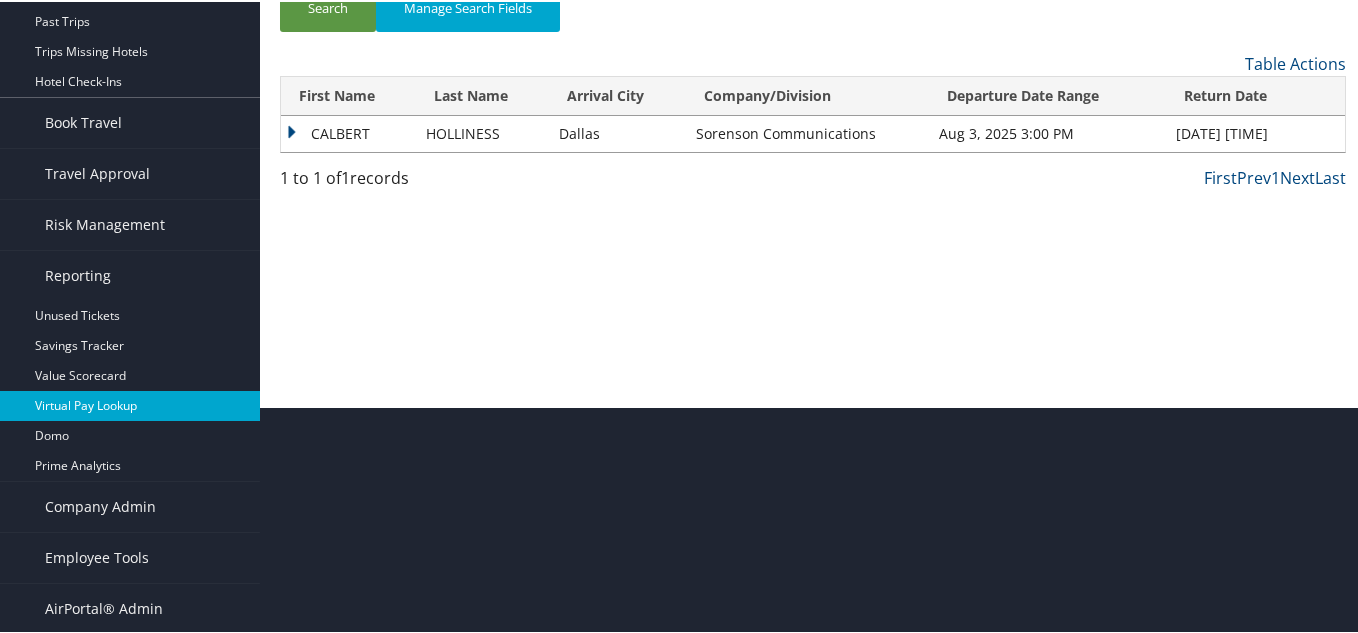 click on "Virtual Pay Lookup" at bounding box center (130, 404) 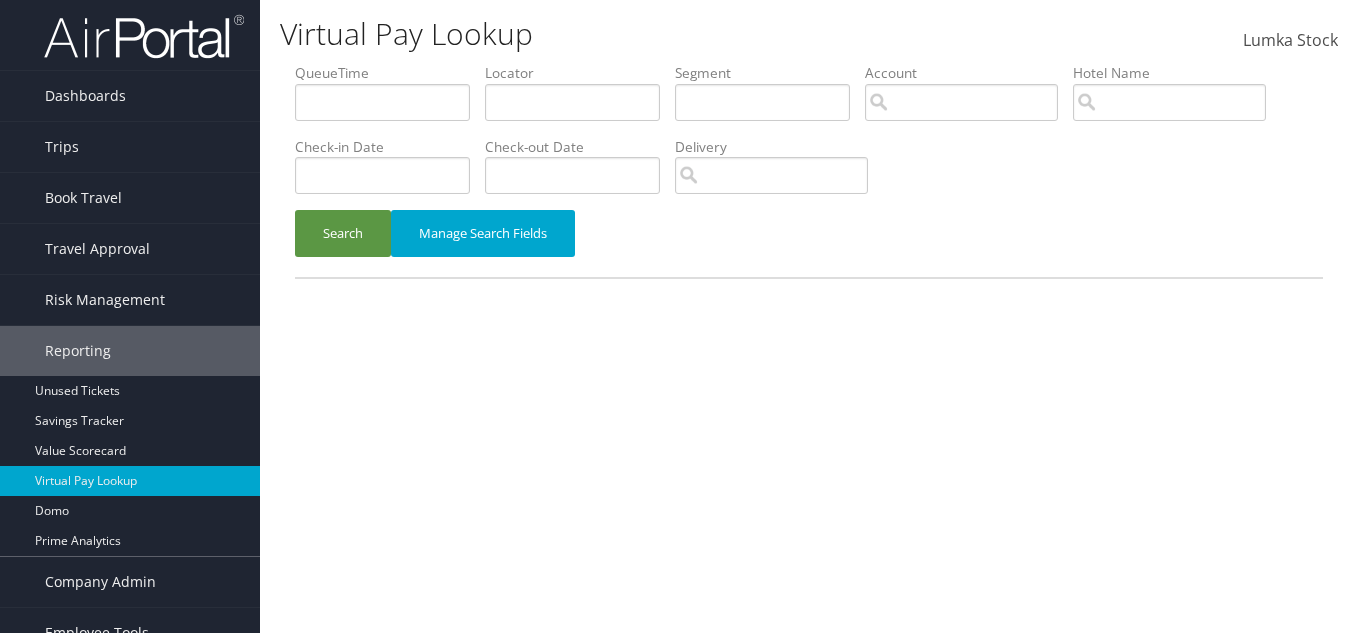 scroll, scrollTop: 0, scrollLeft: 0, axis: both 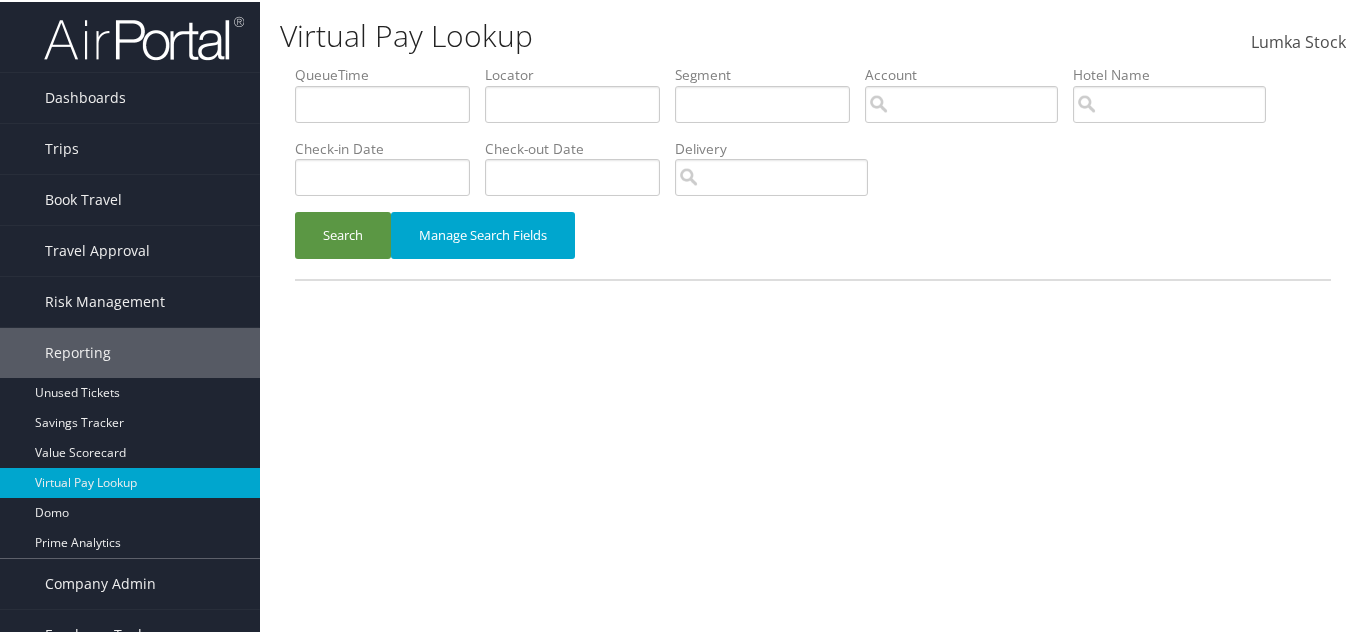 click on "Virtual Pay Lookup
[LAST] [LAST]
[LAST] [LAST]
My Settings
Travel Agency Contacts
Log Consulting Time
View Travel Profile" at bounding box center (813, 316) 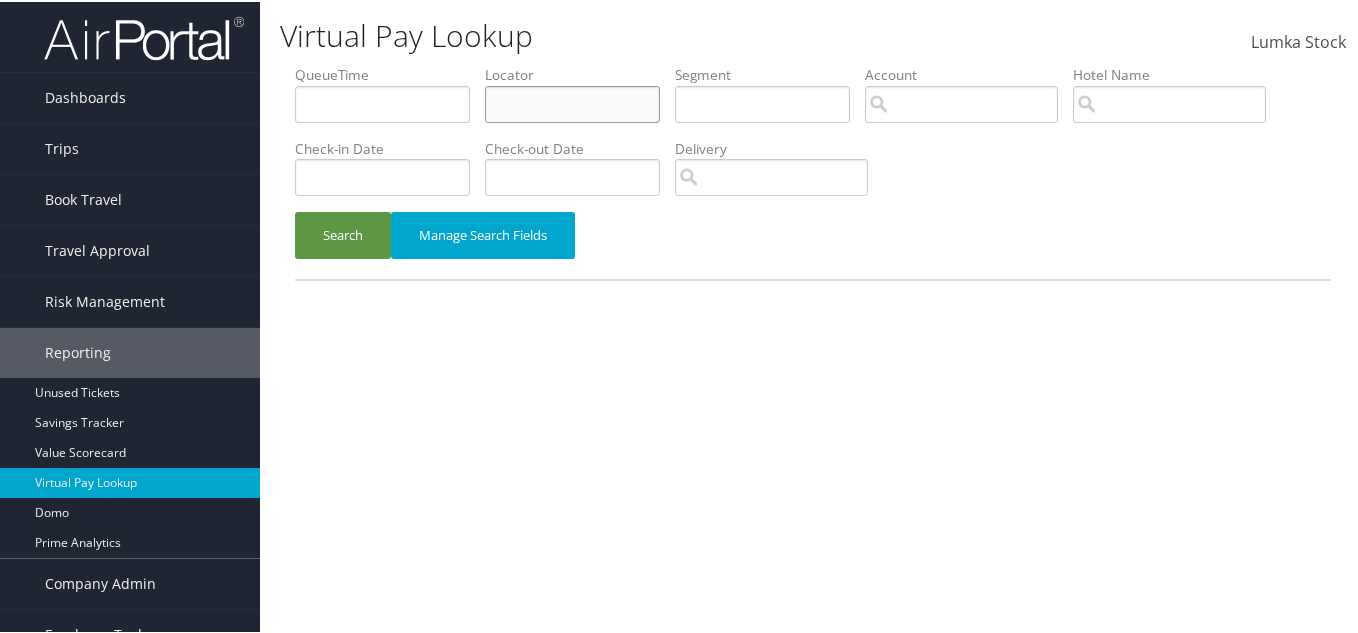 click at bounding box center (572, 102) 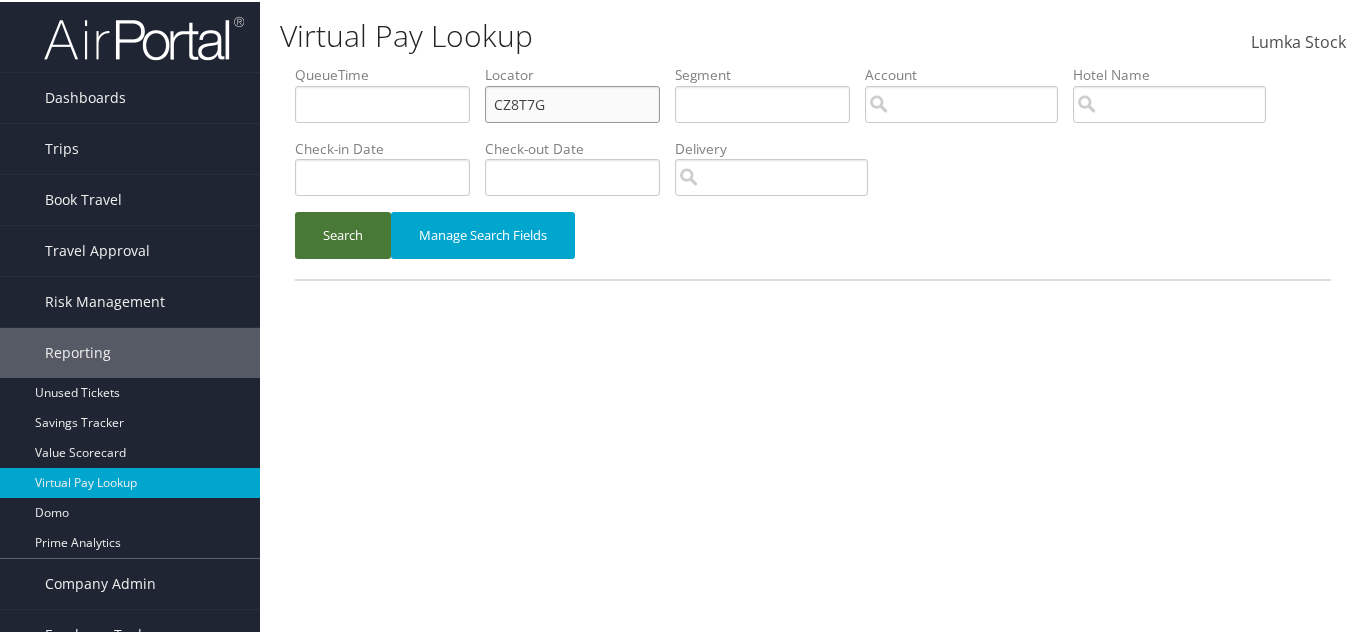 type on "CZ8T7G" 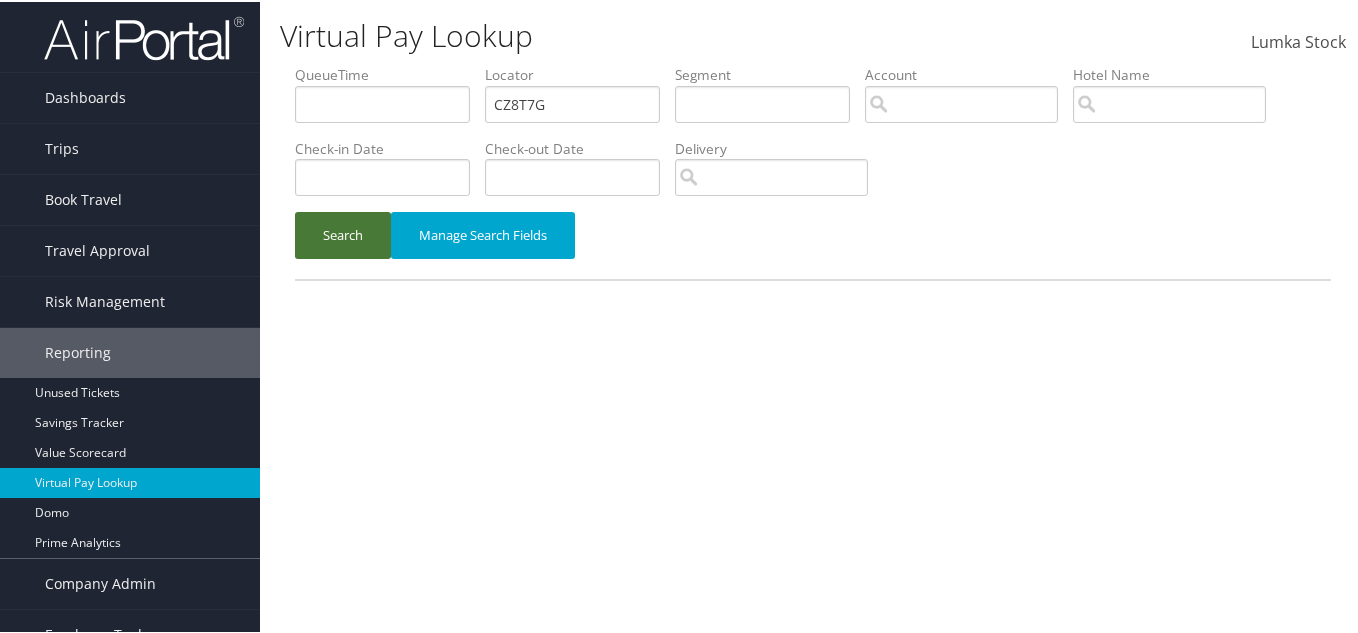 click on "Search" at bounding box center (343, 233) 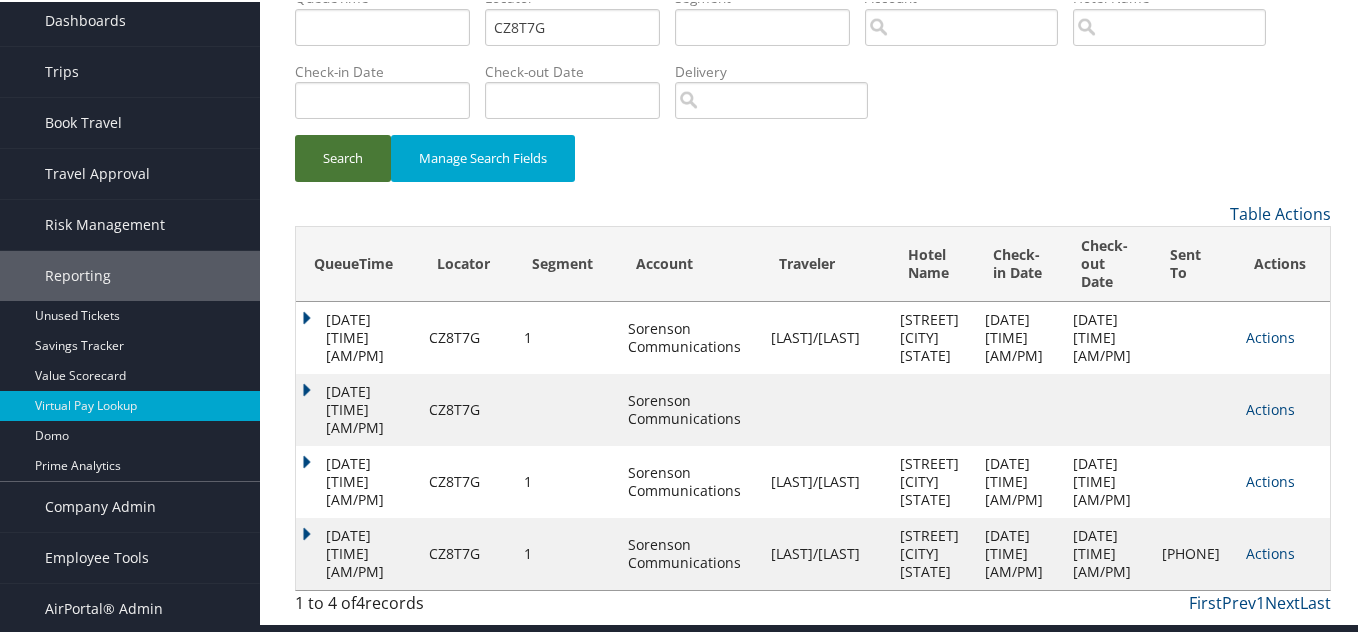 scroll, scrollTop: 157, scrollLeft: 0, axis: vertical 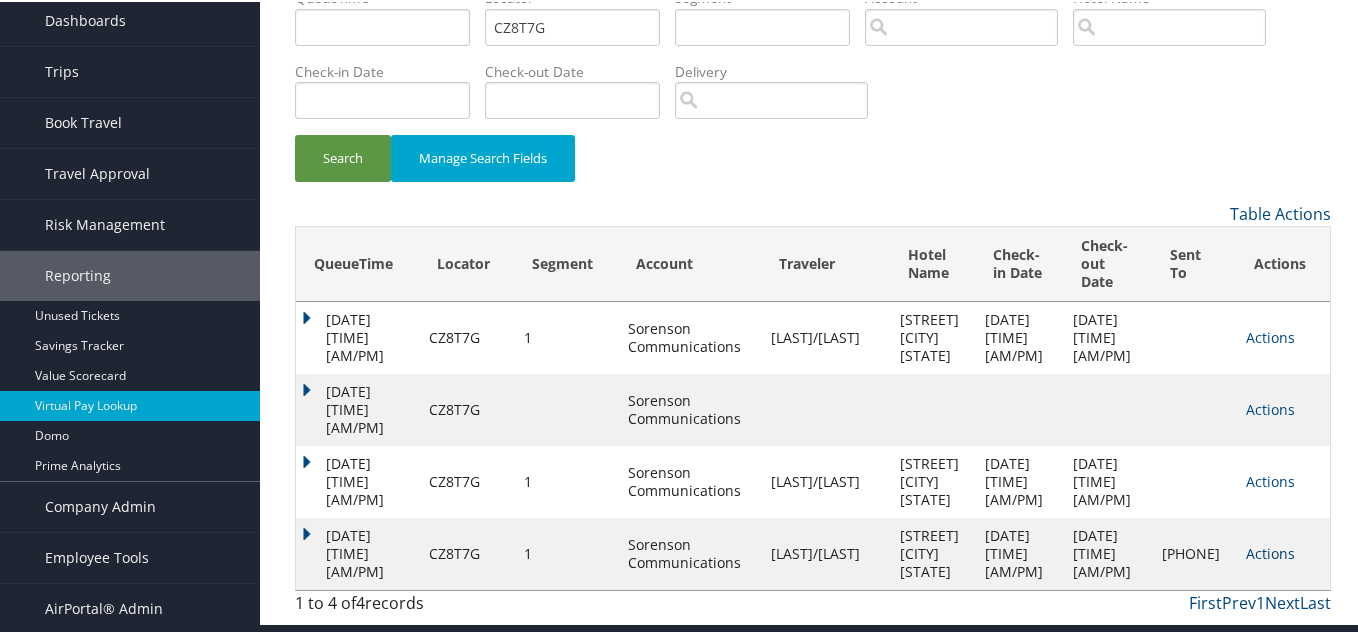 click on "Actions" at bounding box center (1270, 551) 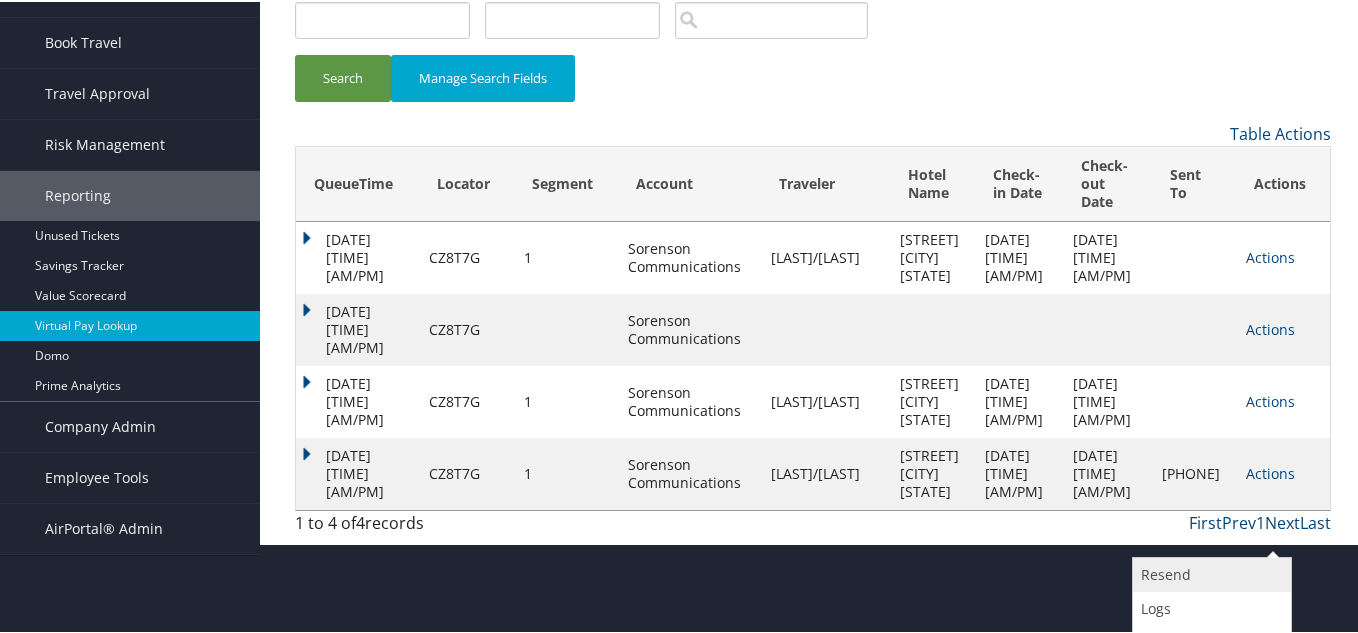 scroll, scrollTop: 217, scrollLeft: 0, axis: vertical 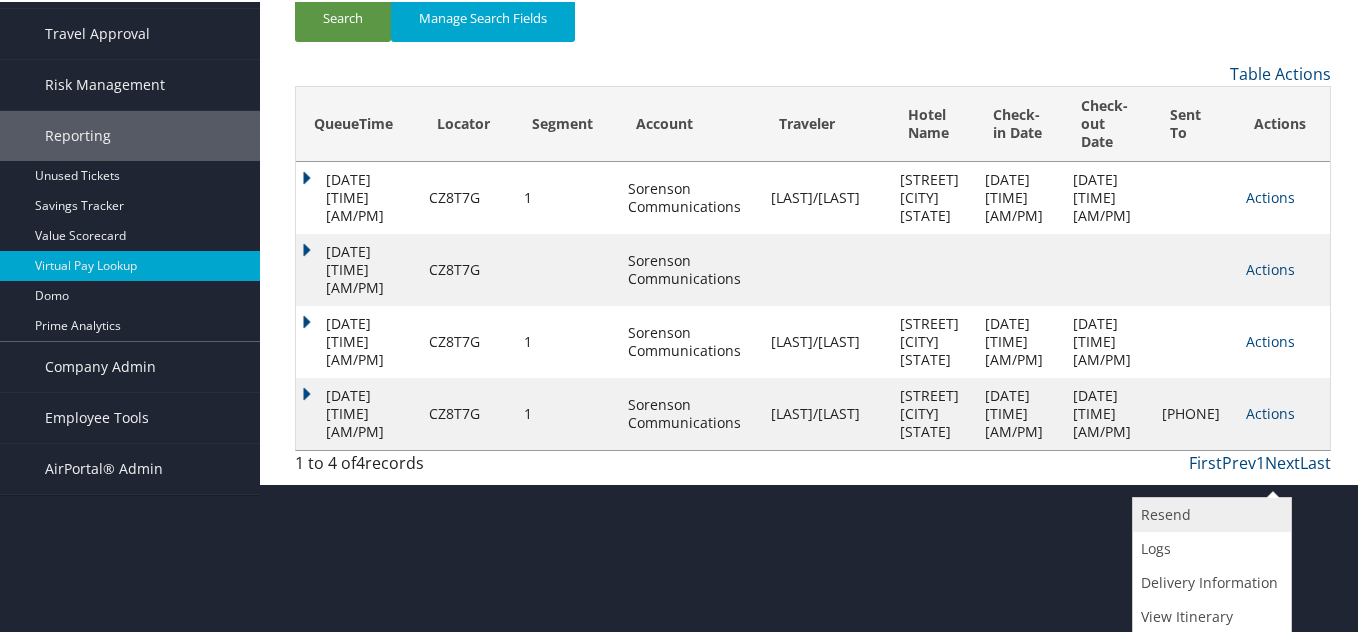 click on "Resend" at bounding box center (1209, 513) 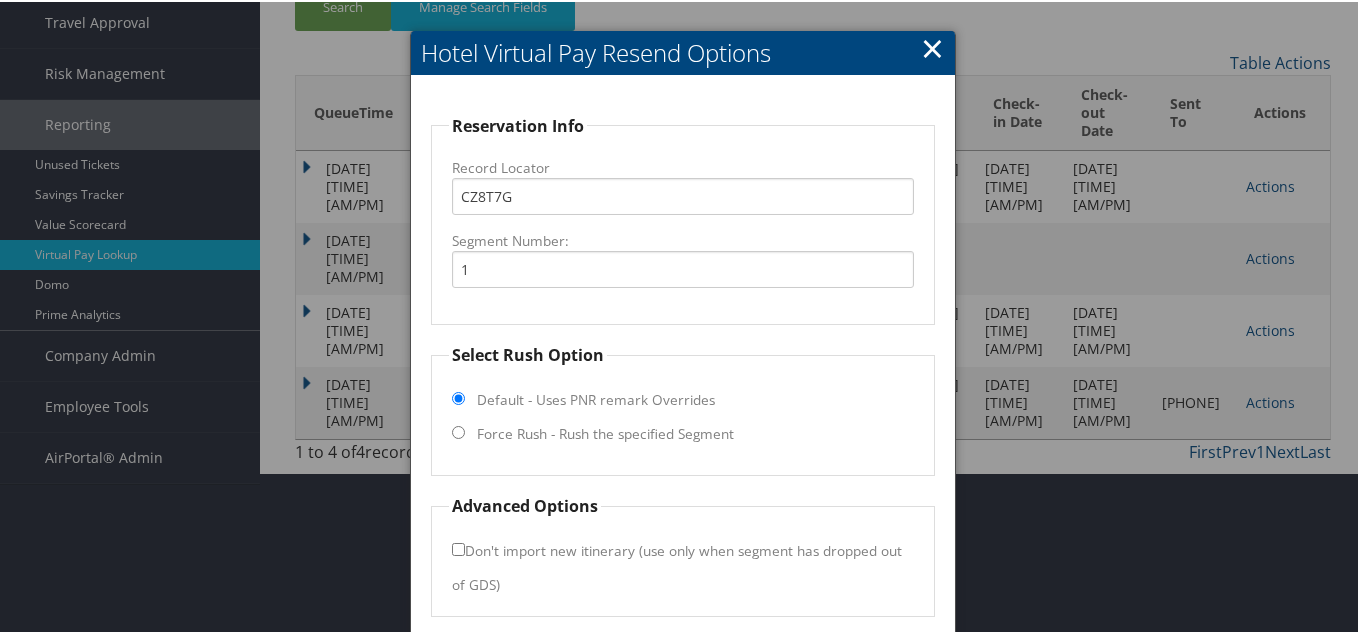scroll, scrollTop: 301, scrollLeft: 0, axis: vertical 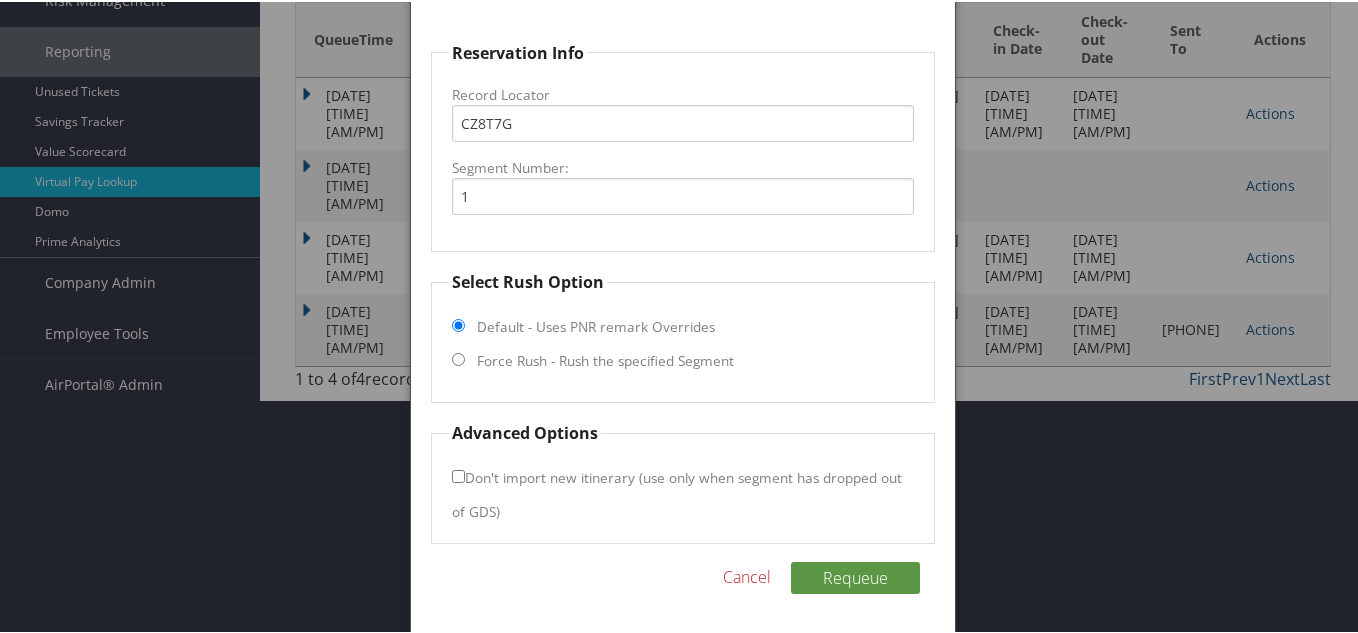 click on "Force Rush - Rush the specified Segment" at bounding box center (458, 357) 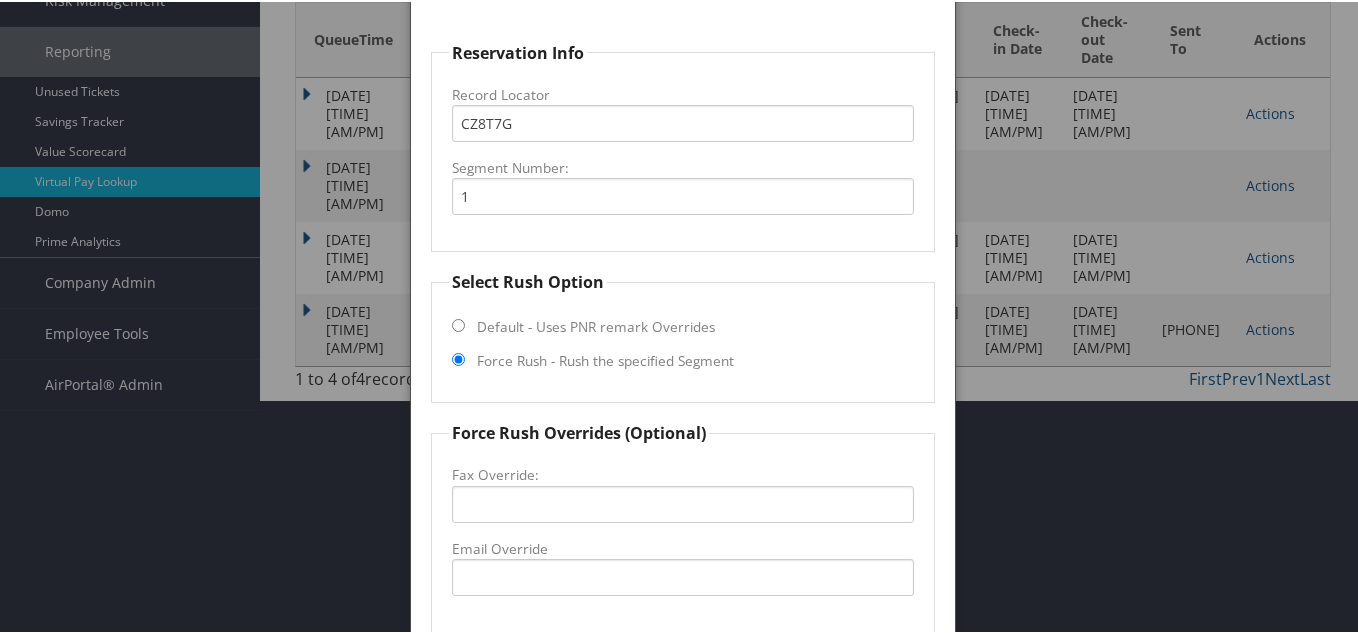 click at bounding box center (683, 316) 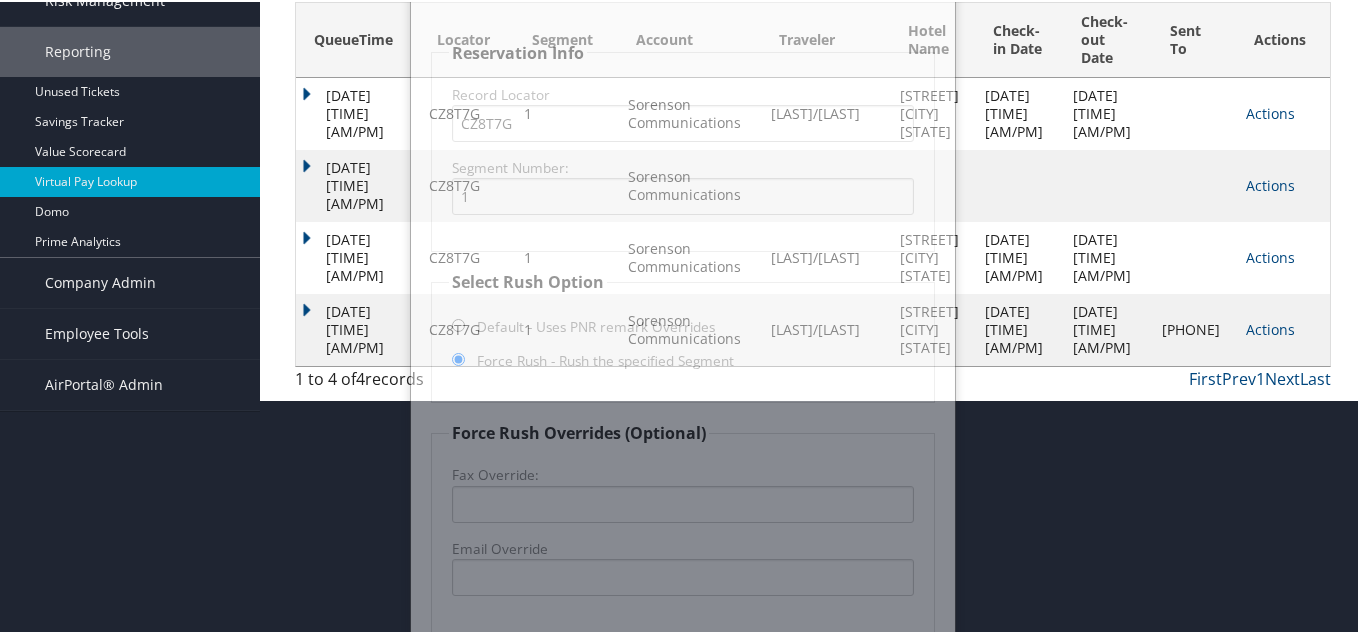 scroll, scrollTop: 157, scrollLeft: 0, axis: vertical 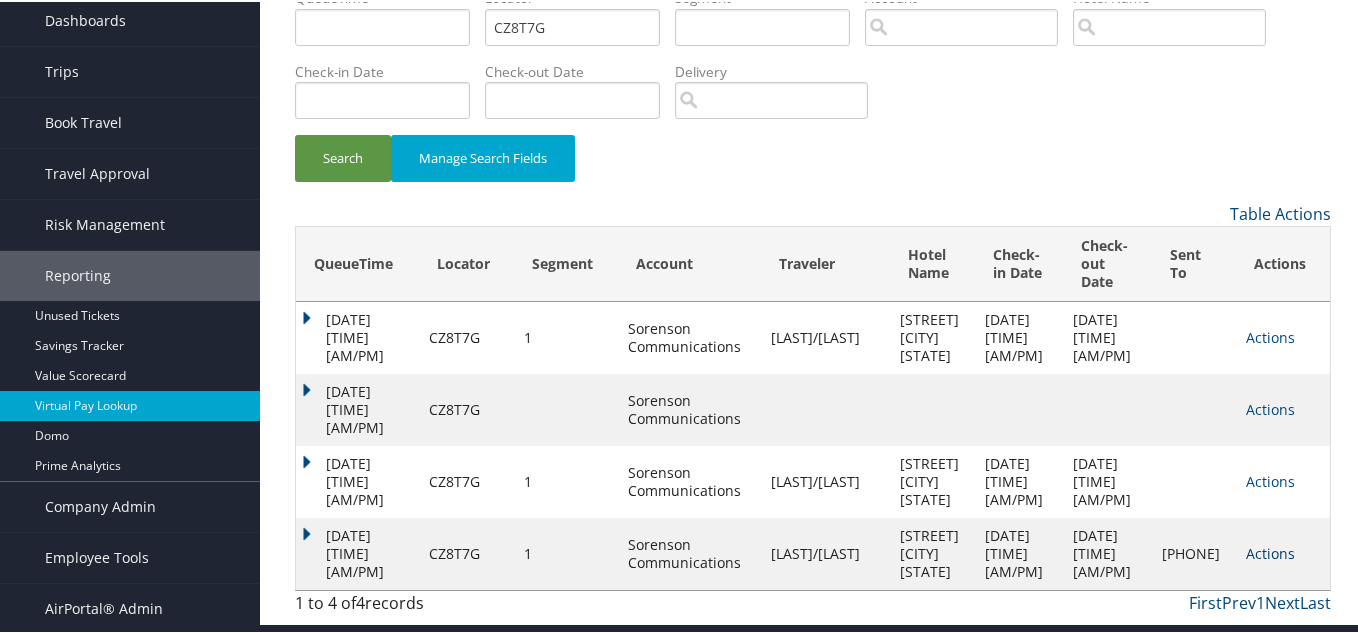 click on "Actions" at bounding box center (1270, 551) 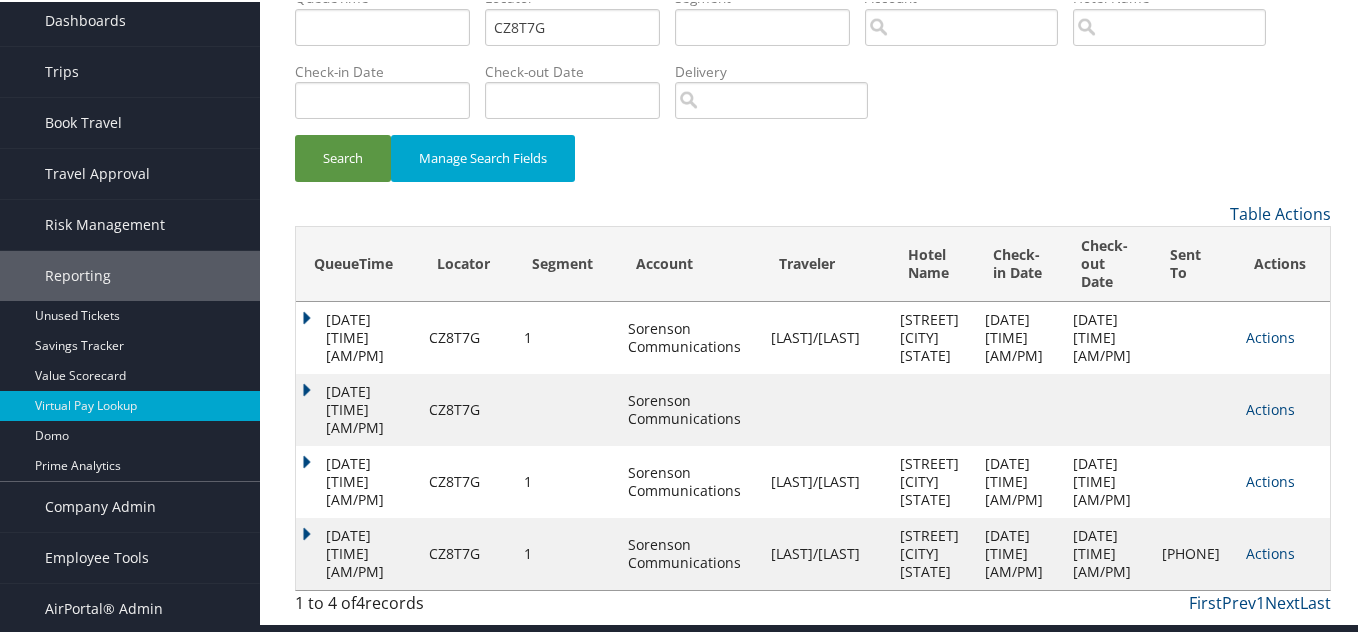 scroll, scrollTop: 217, scrollLeft: 0, axis: vertical 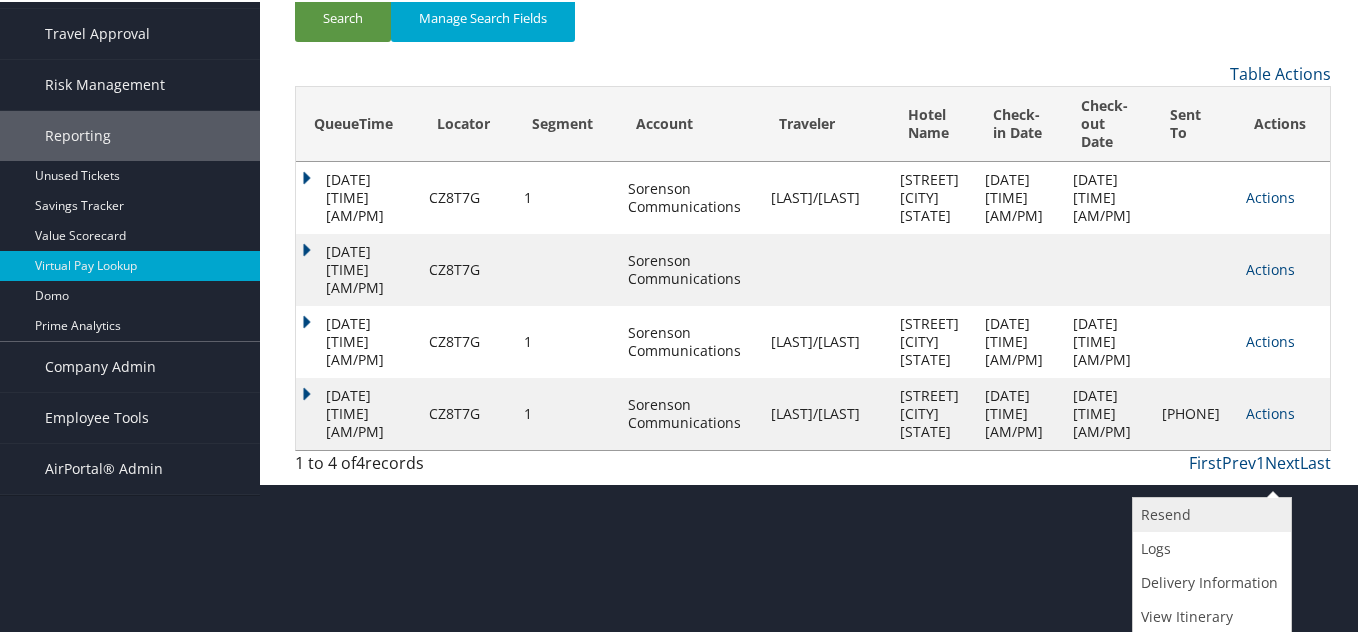 click on "Resend" at bounding box center (1209, 513) 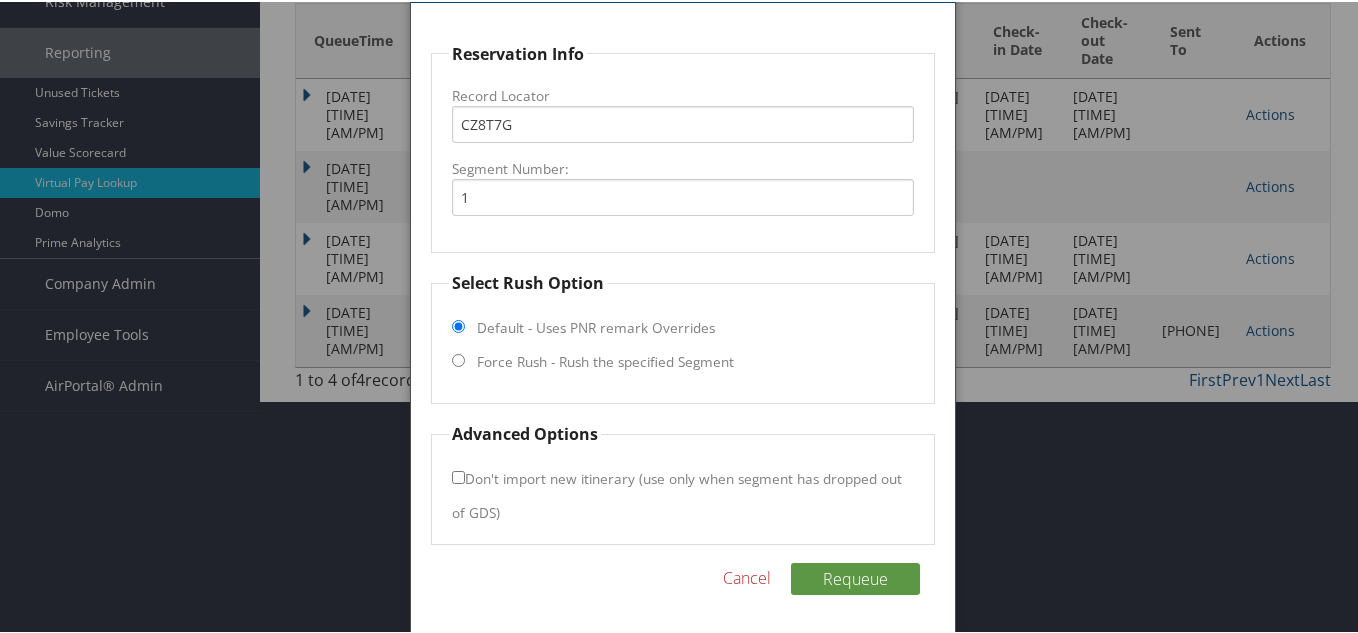 scroll, scrollTop: 301, scrollLeft: 0, axis: vertical 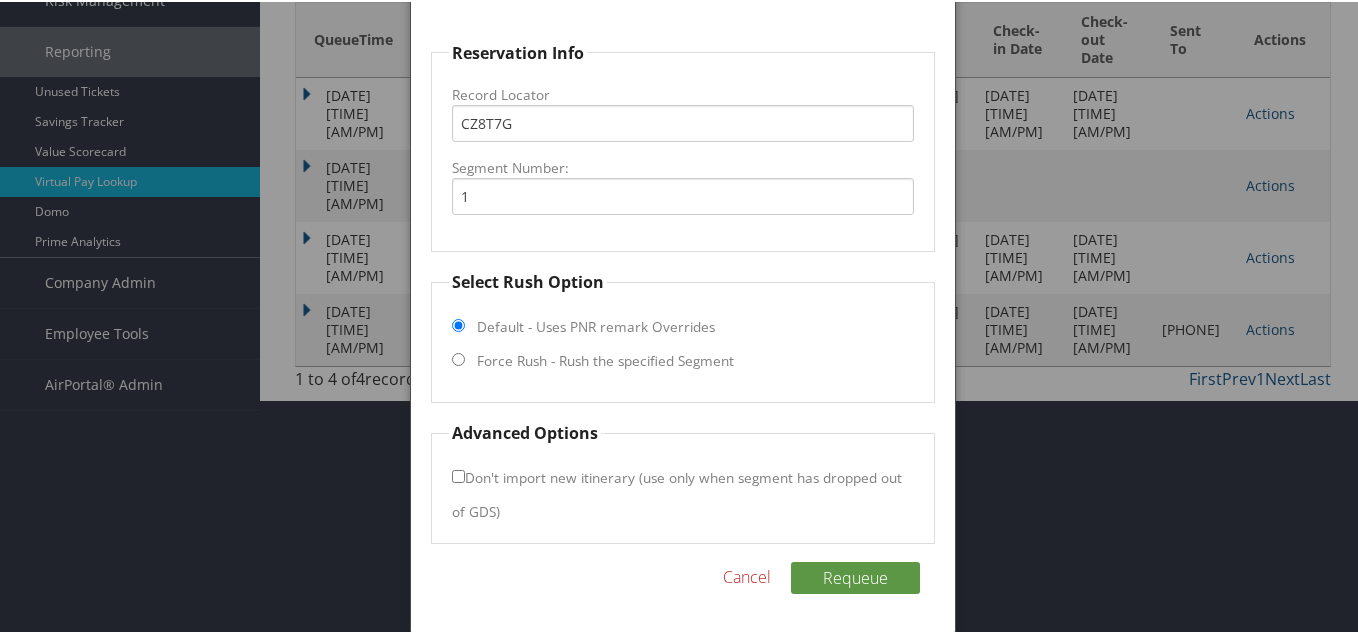 click on "Force Rush - Rush the specified Segment" at bounding box center [605, 359] 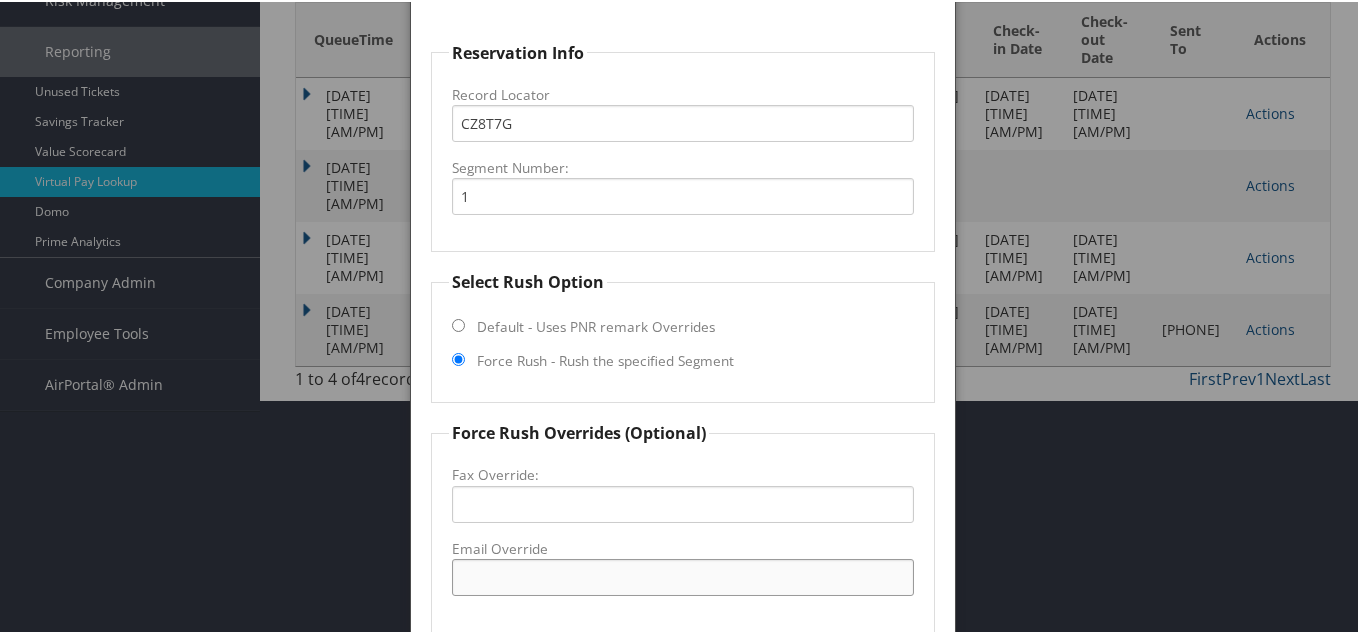 click on "Email Override" at bounding box center (683, 575) 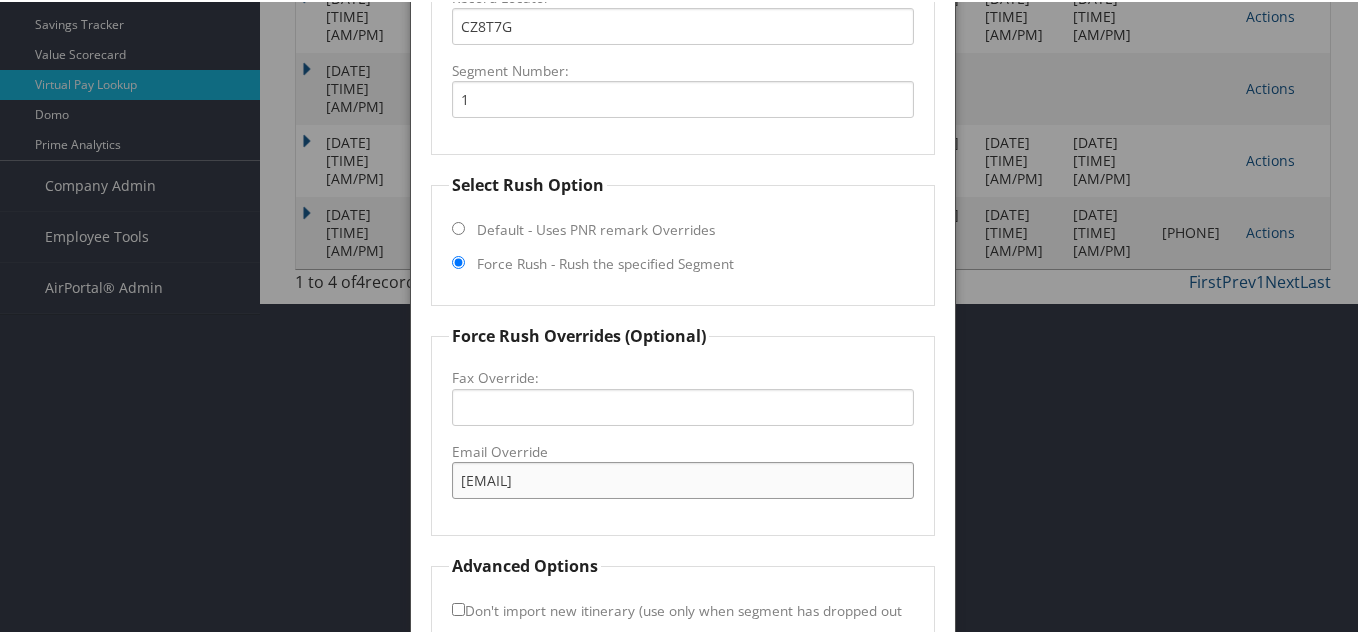 scroll, scrollTop: 531, scrollLeft: 0, axis: vertical 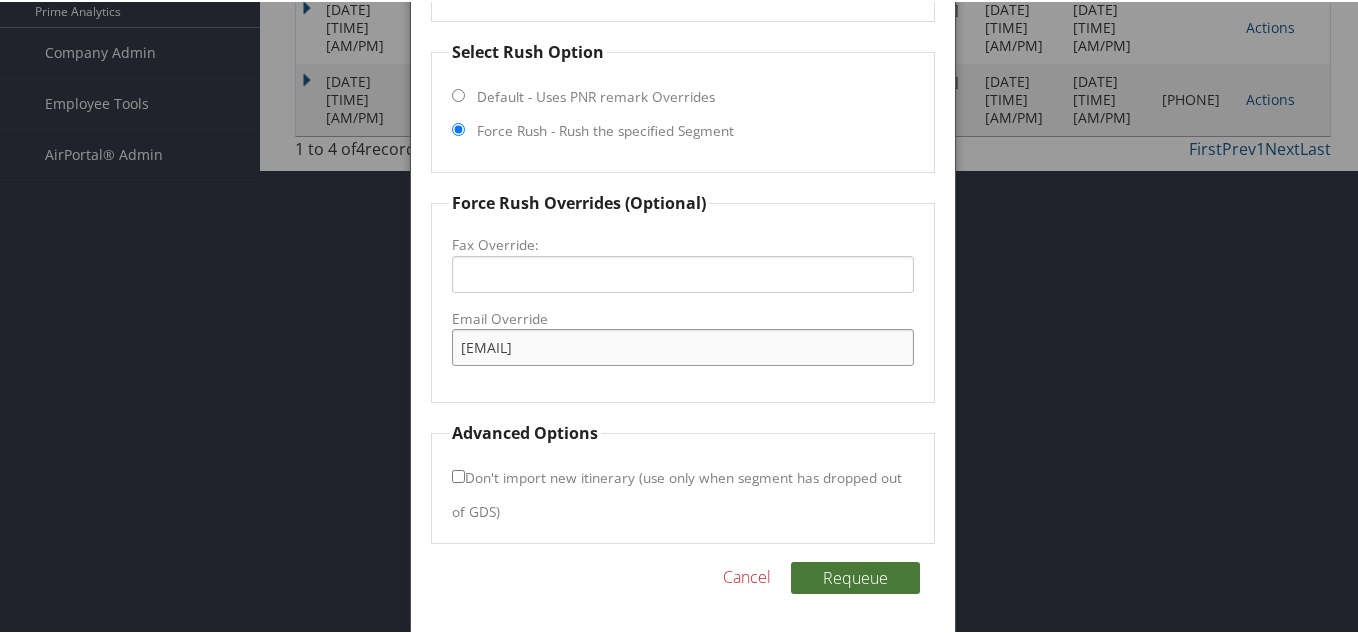 type on "[EMAIL]" 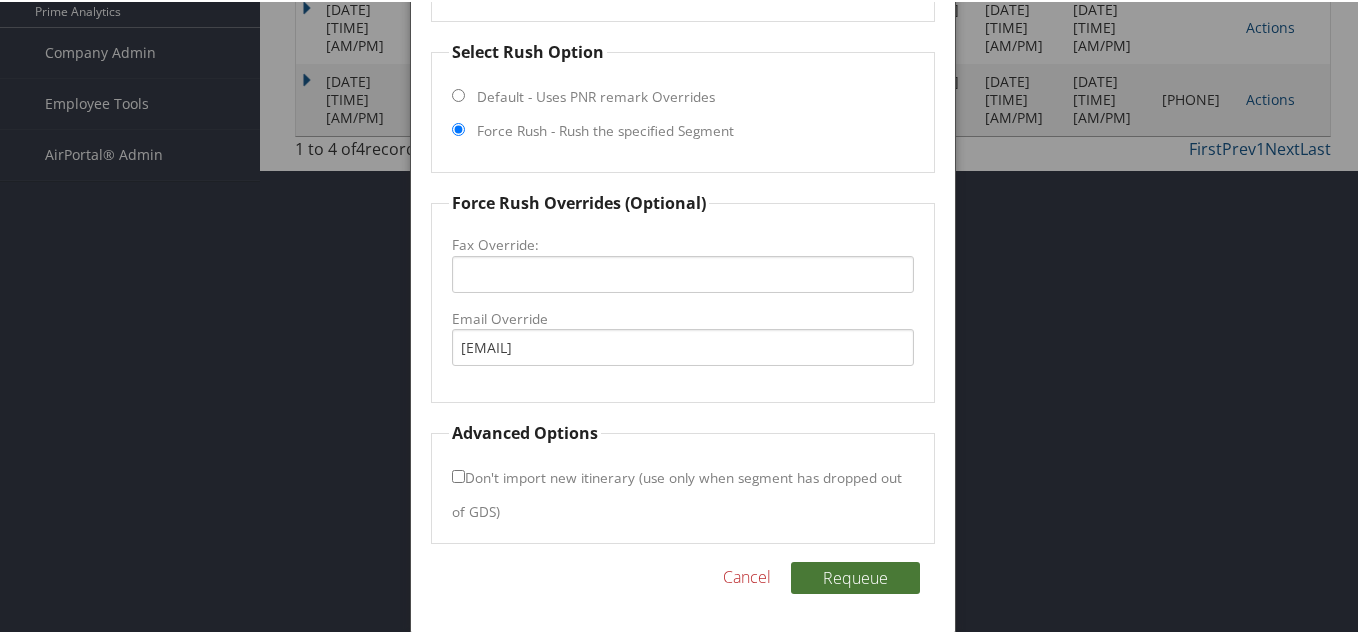 click on "Requeue" at bounding box center [855, 576] 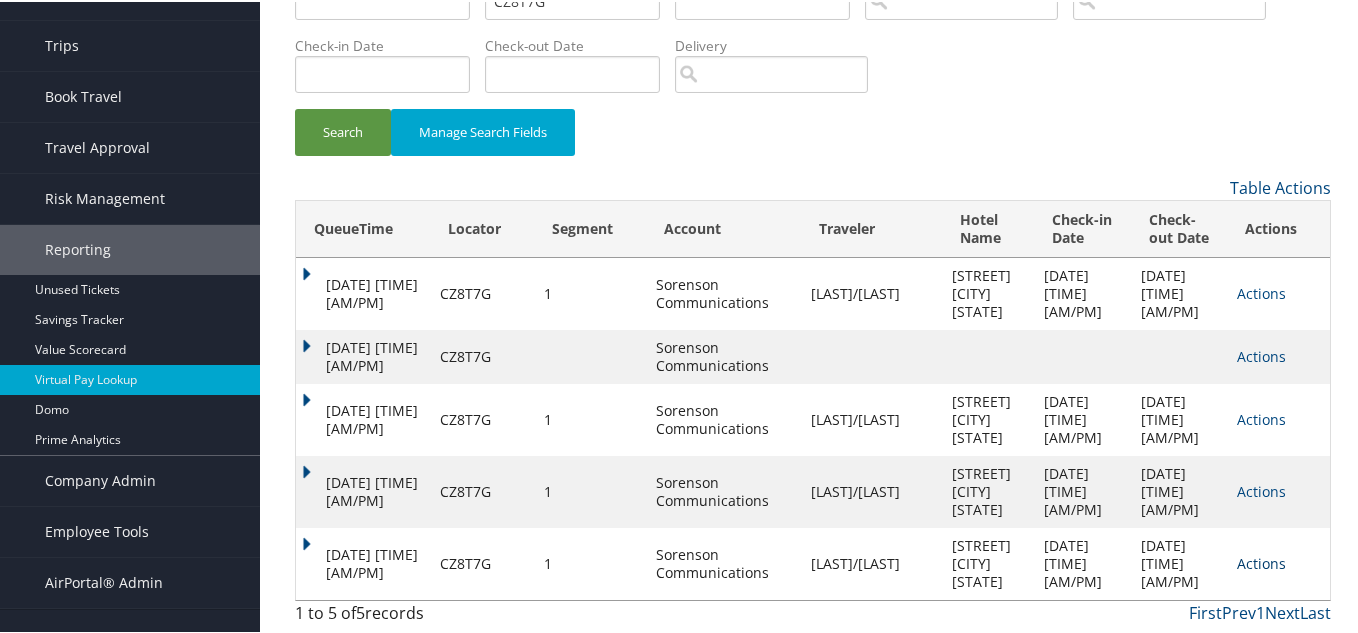 scroll, scrollTop: 265, scrollLeft: 0, axis: vertical 